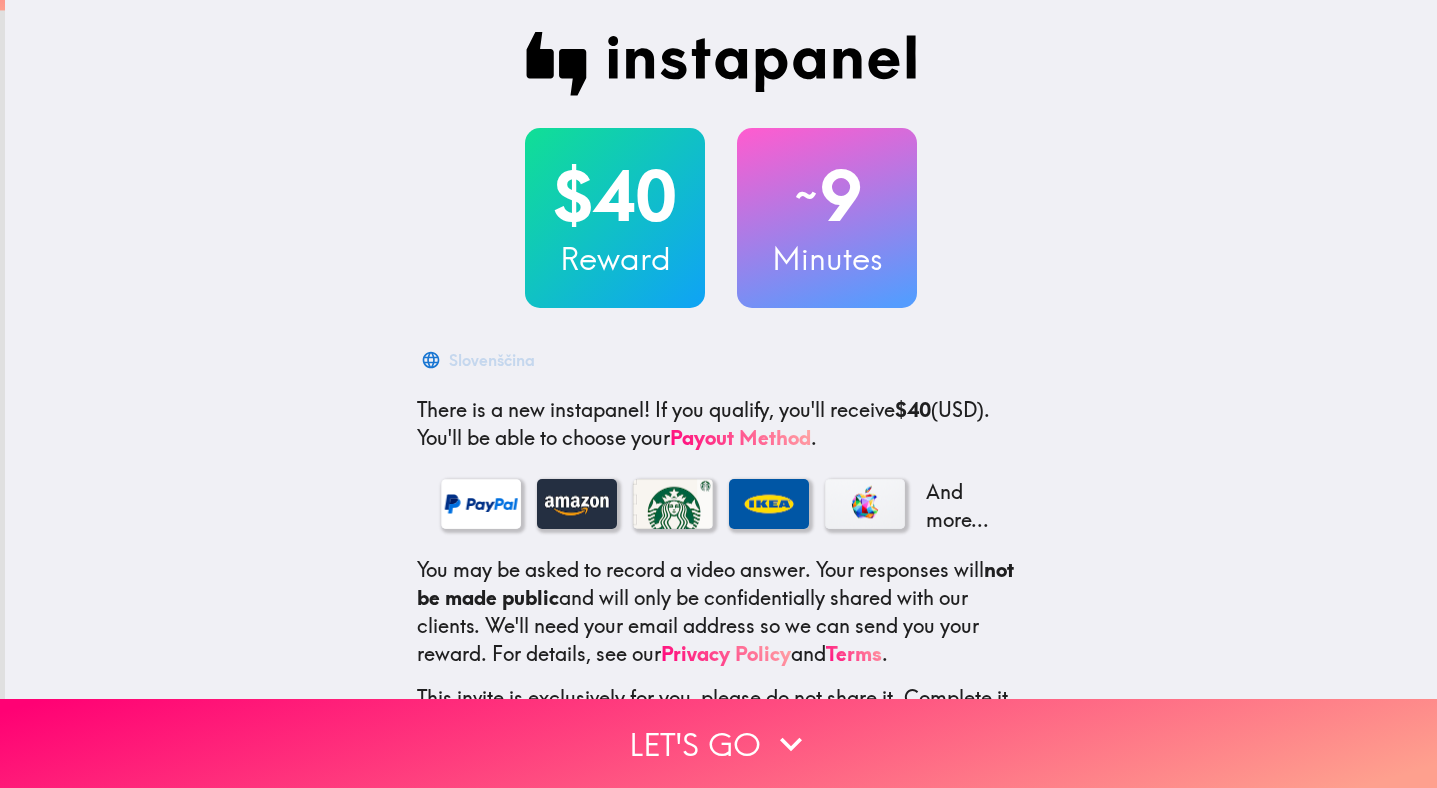 scroll, scrollTop: 0, scrollLeft: 0, axis: both 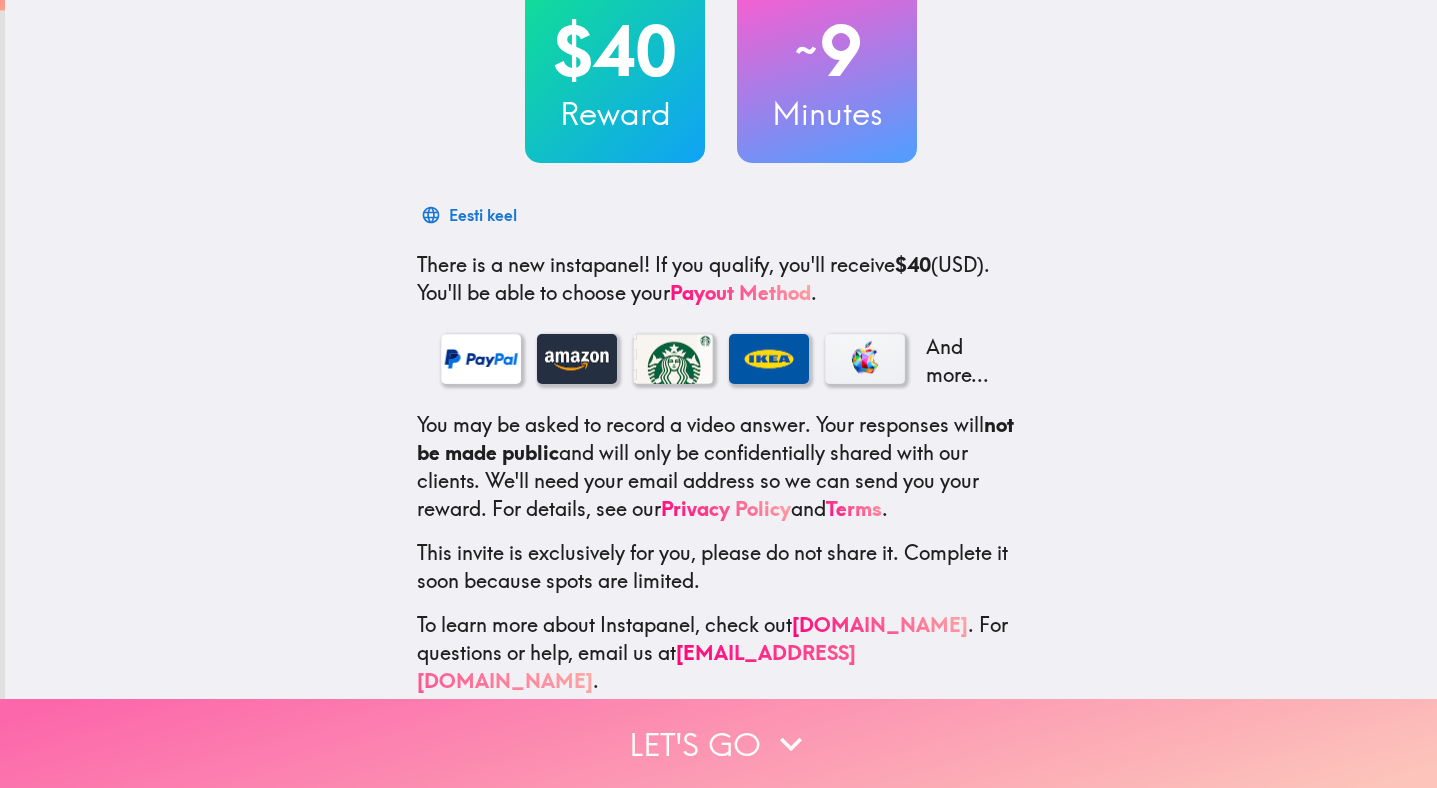 click on "Let's go" at bounding box center (718, 743) 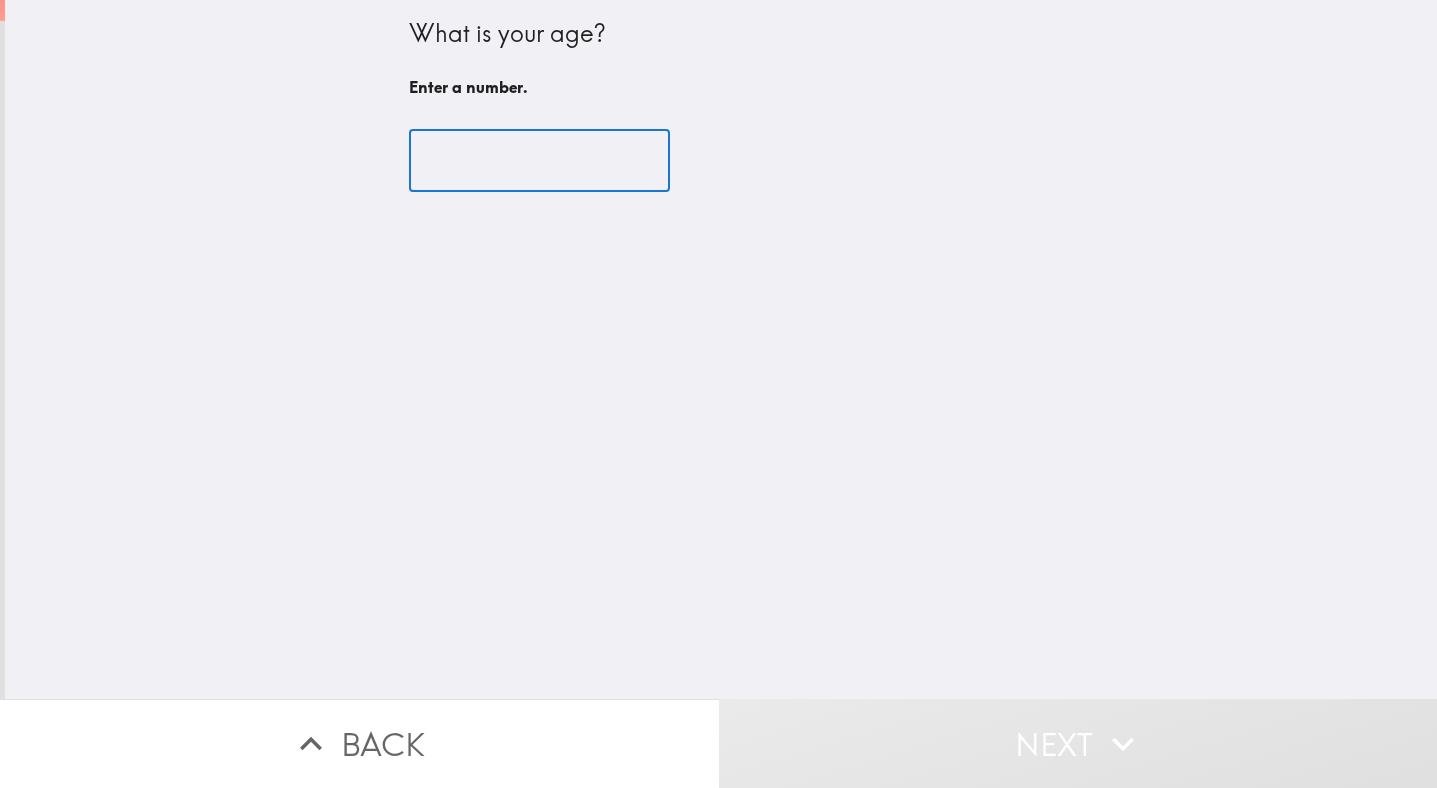 click at bounding box center (539, 161) 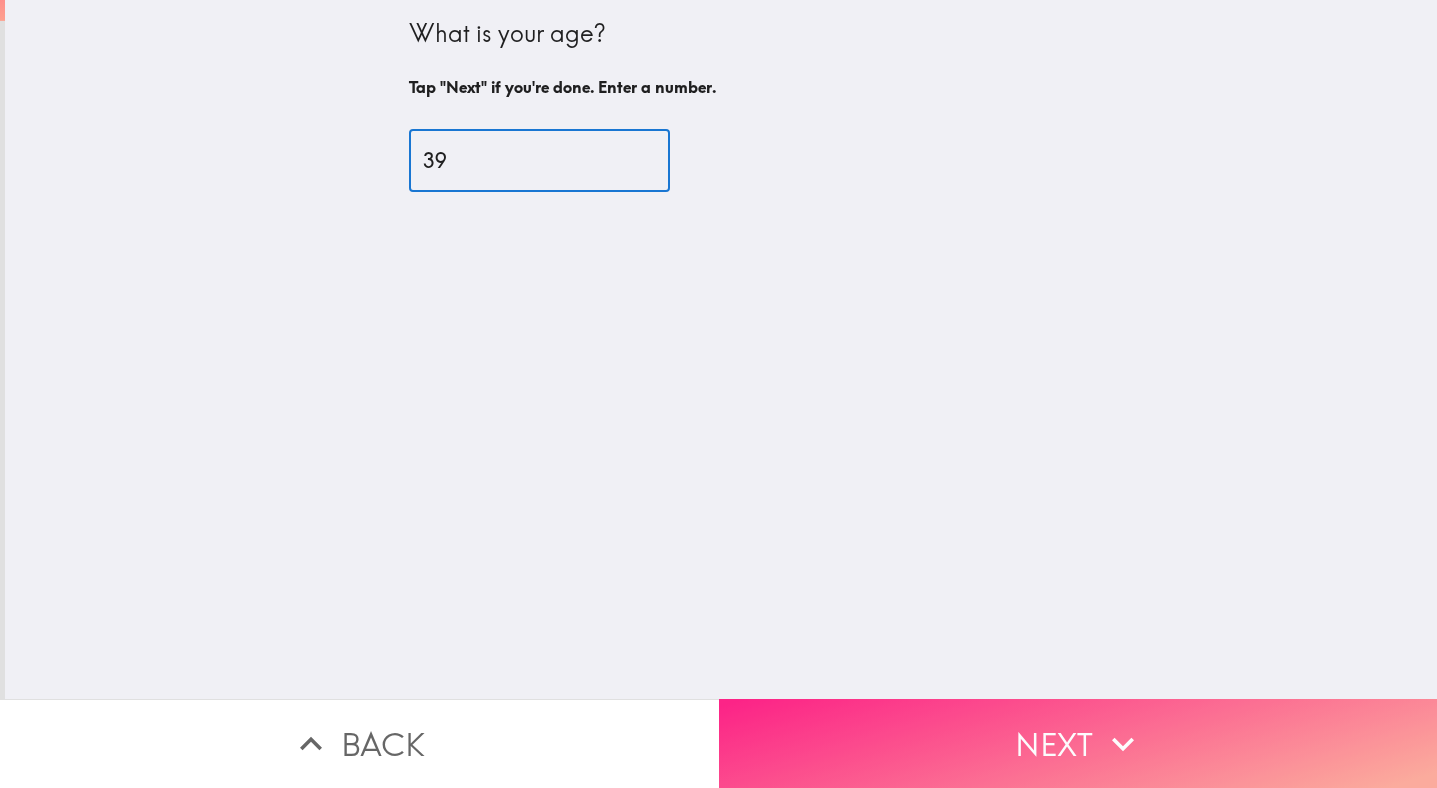 type on "39" 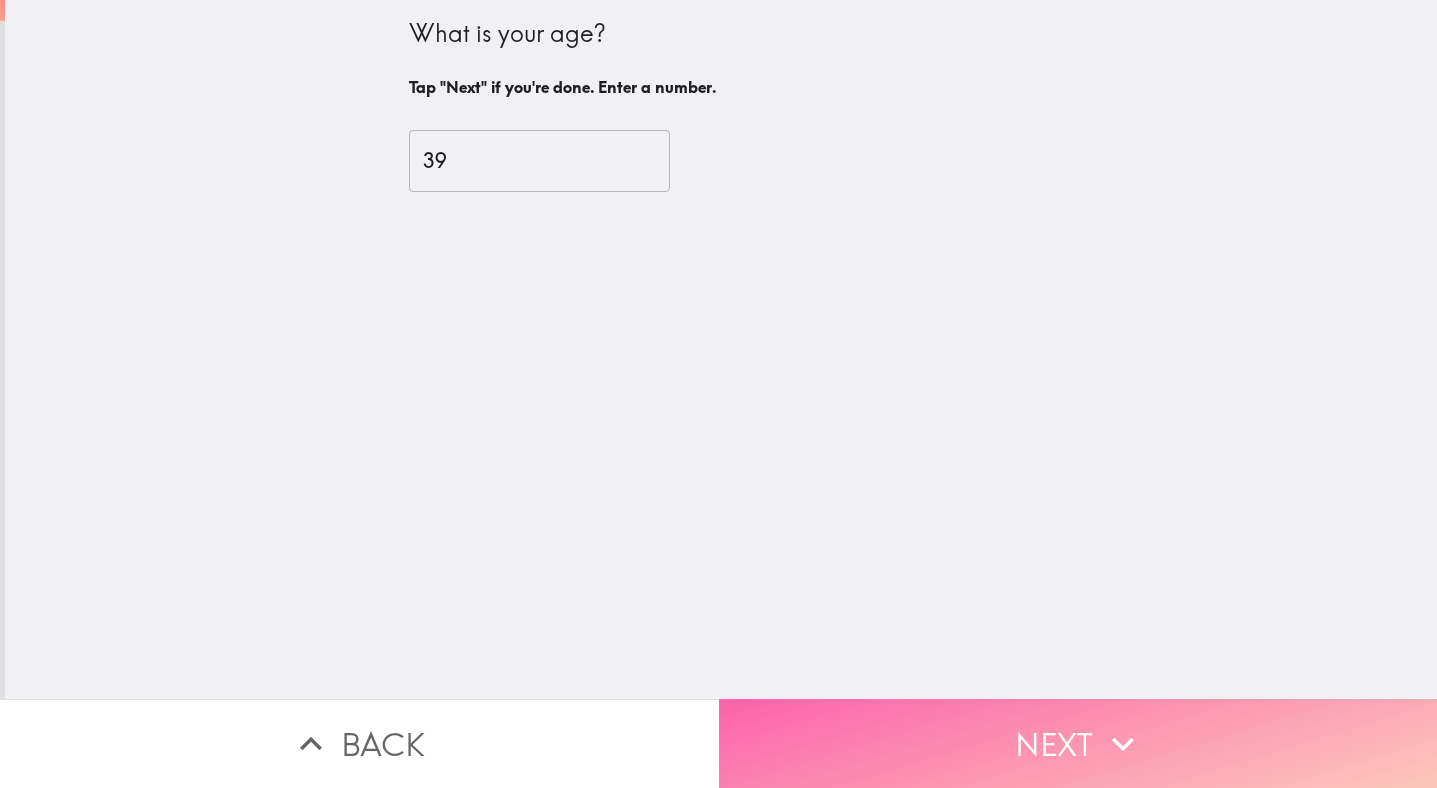 click on "Next" at bounding box center [1078, 743] 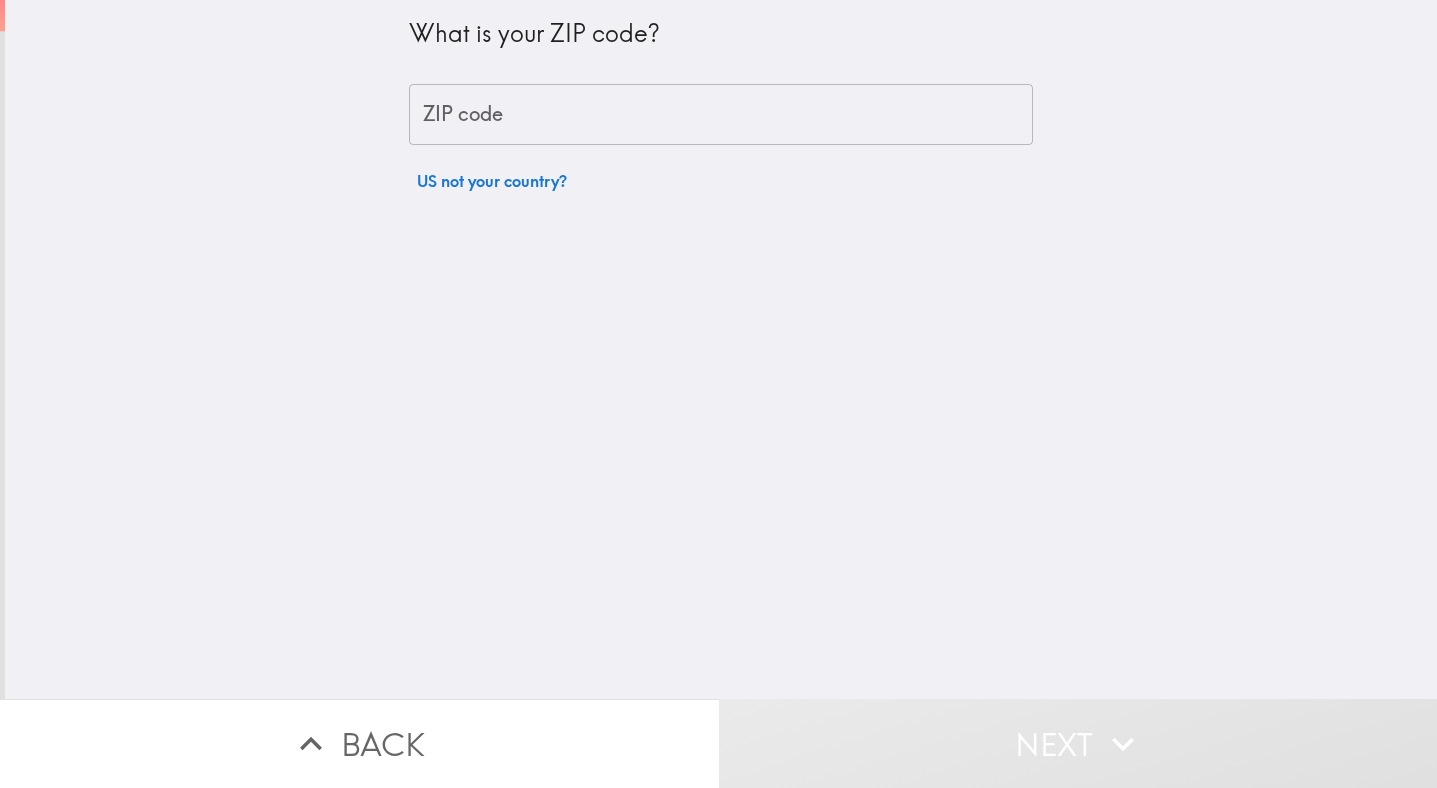 click on "ZIP code" at bounding box center (721, 115) 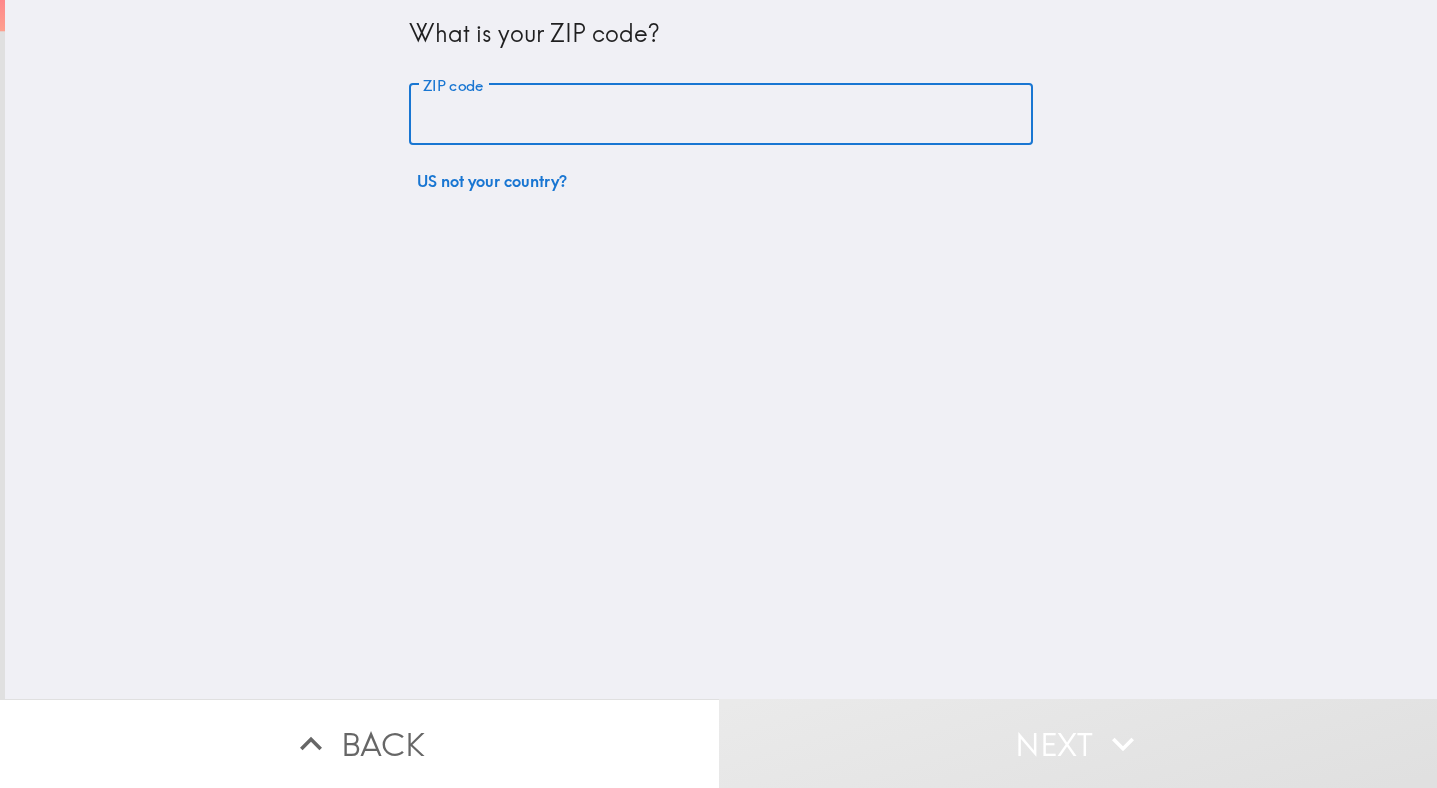 type on "91607" 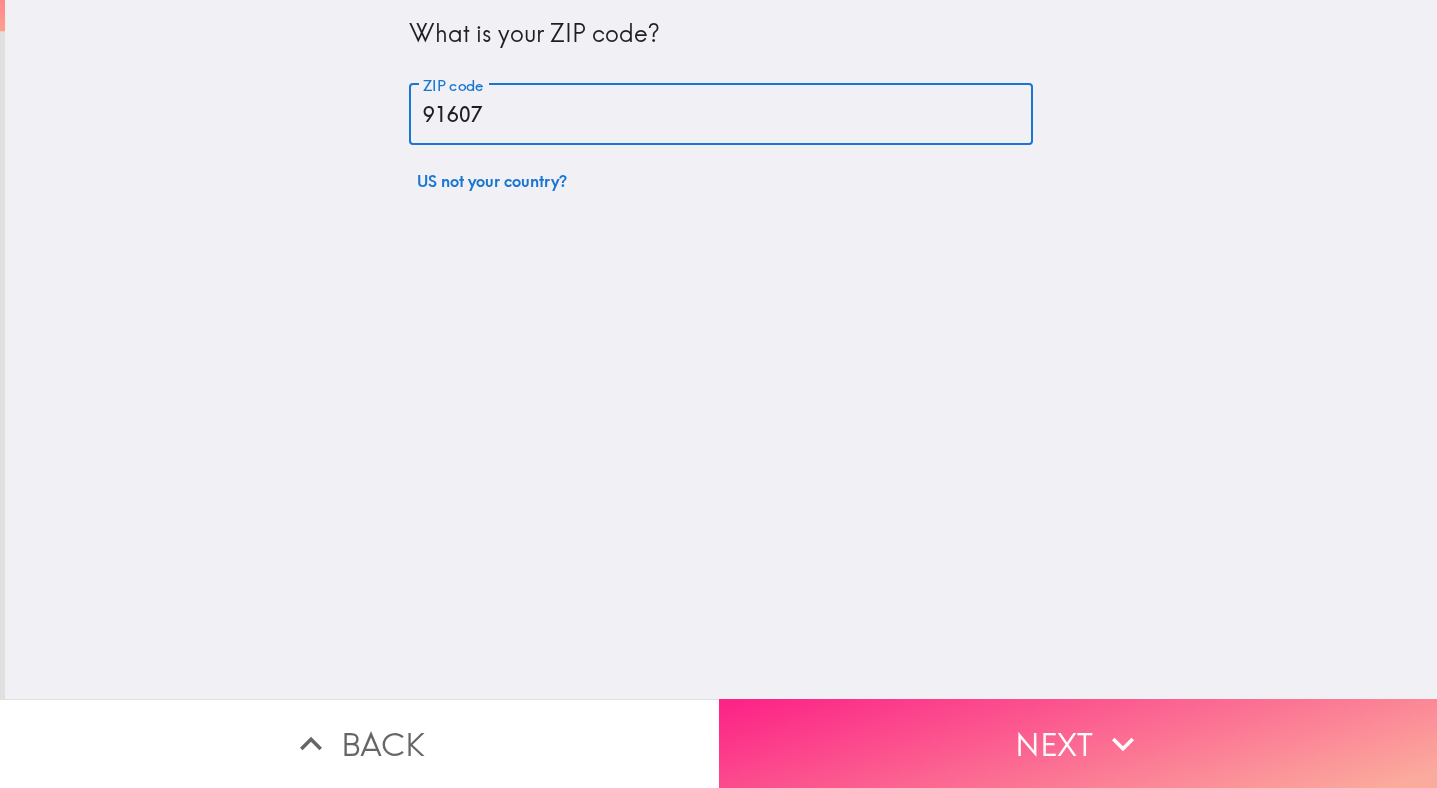 click on "Next" at bounding box center (1078, 743) 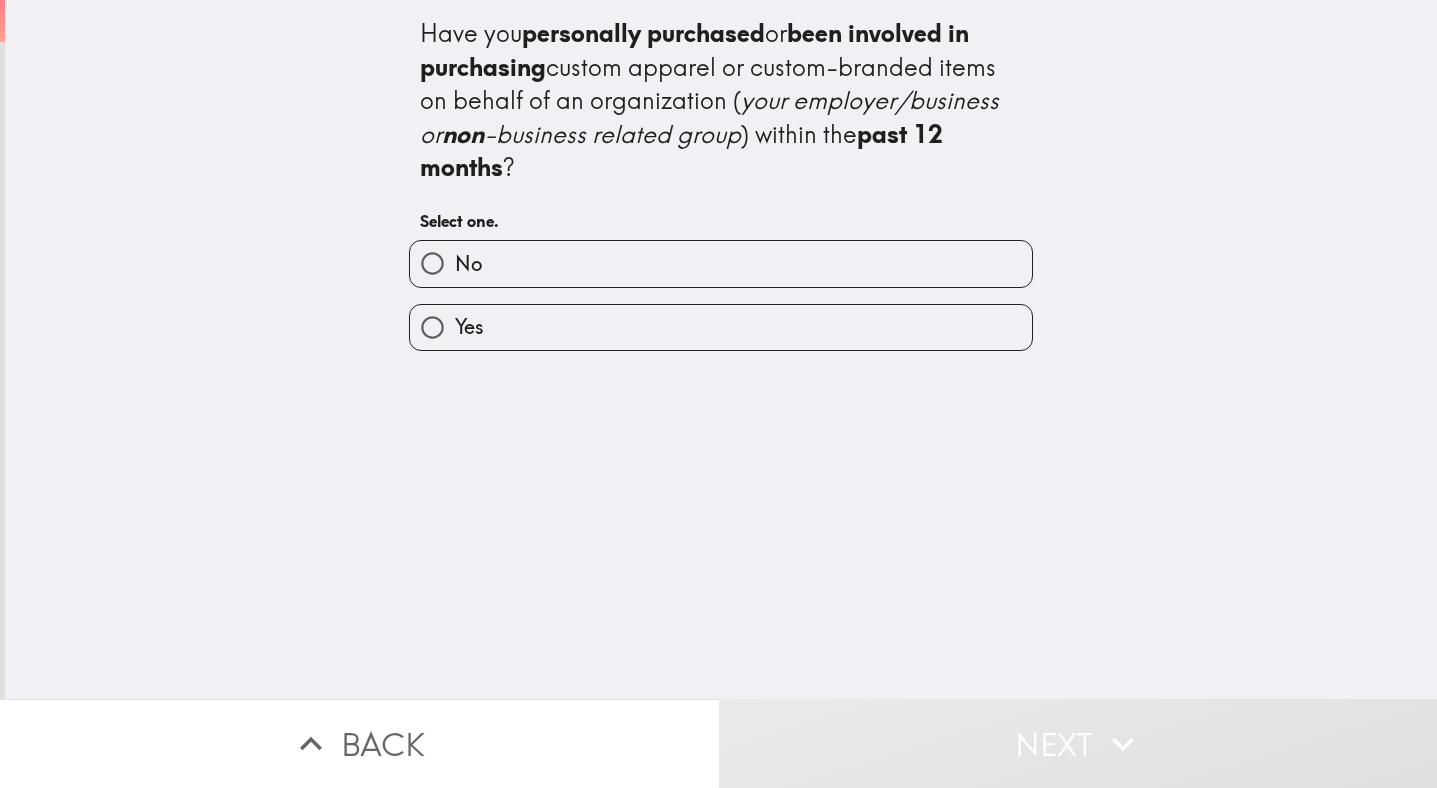 click on "No" at bounding box center [721, 263] 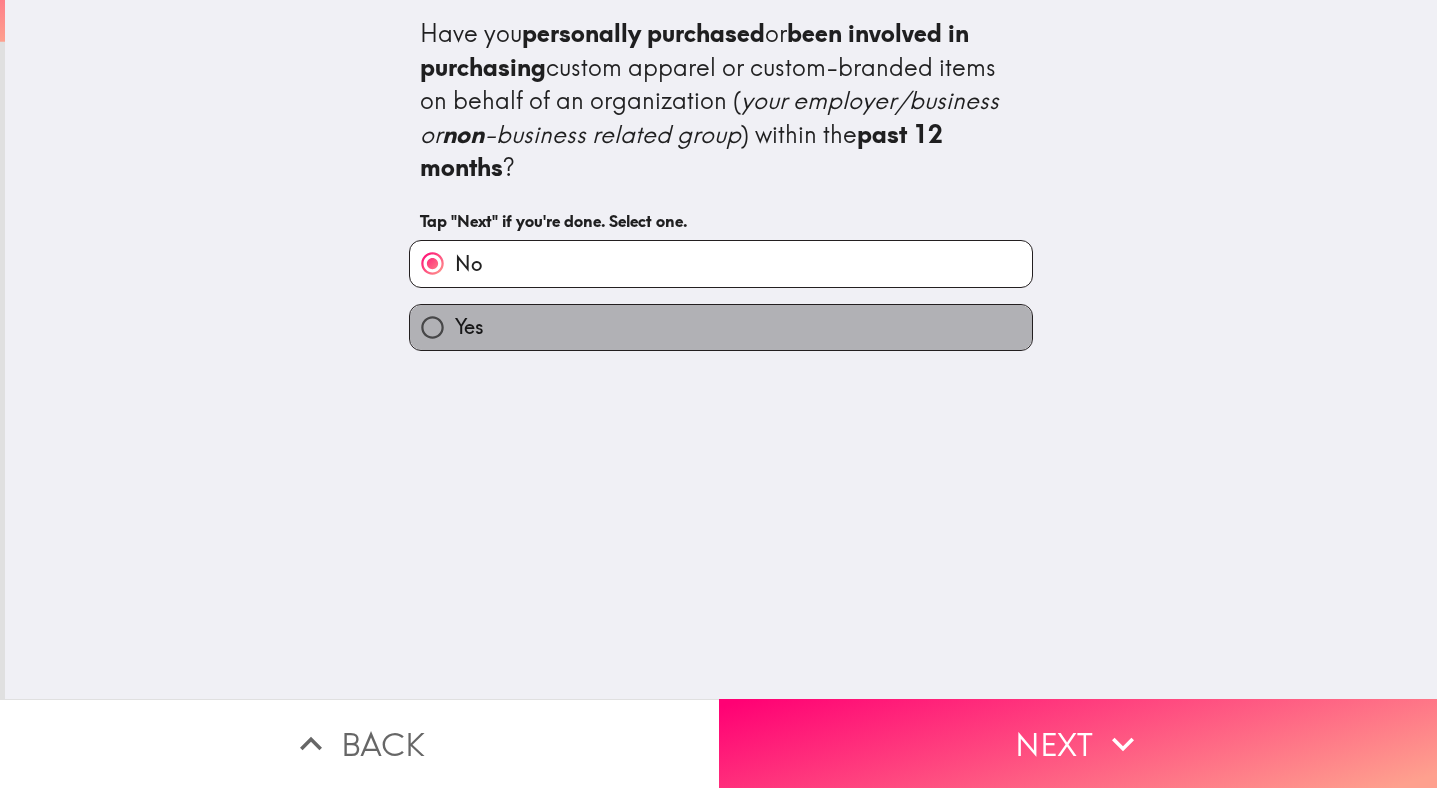 click on "Yes" at bounding box center [721, 327] 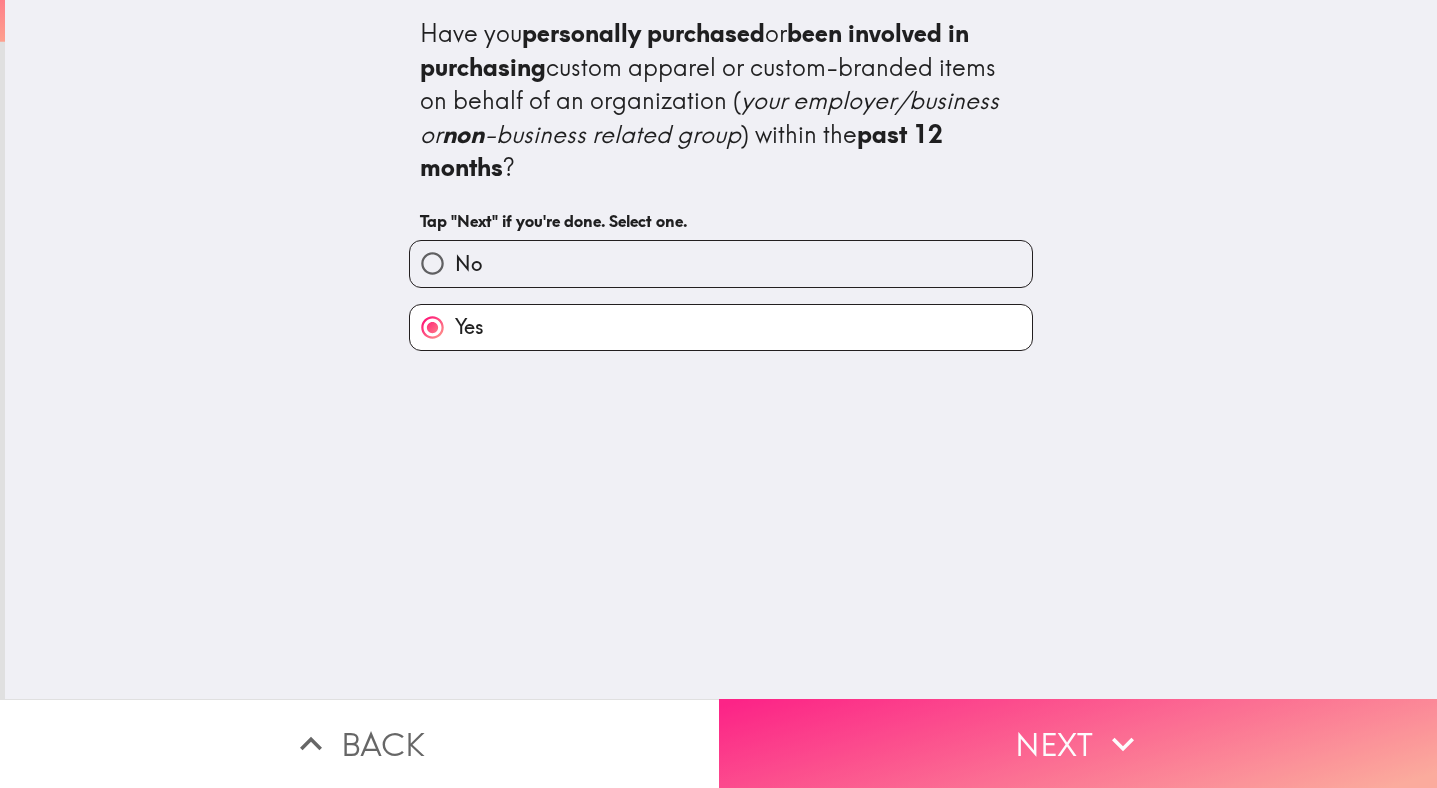 click on "Next" at bounding box center [1078, 743] 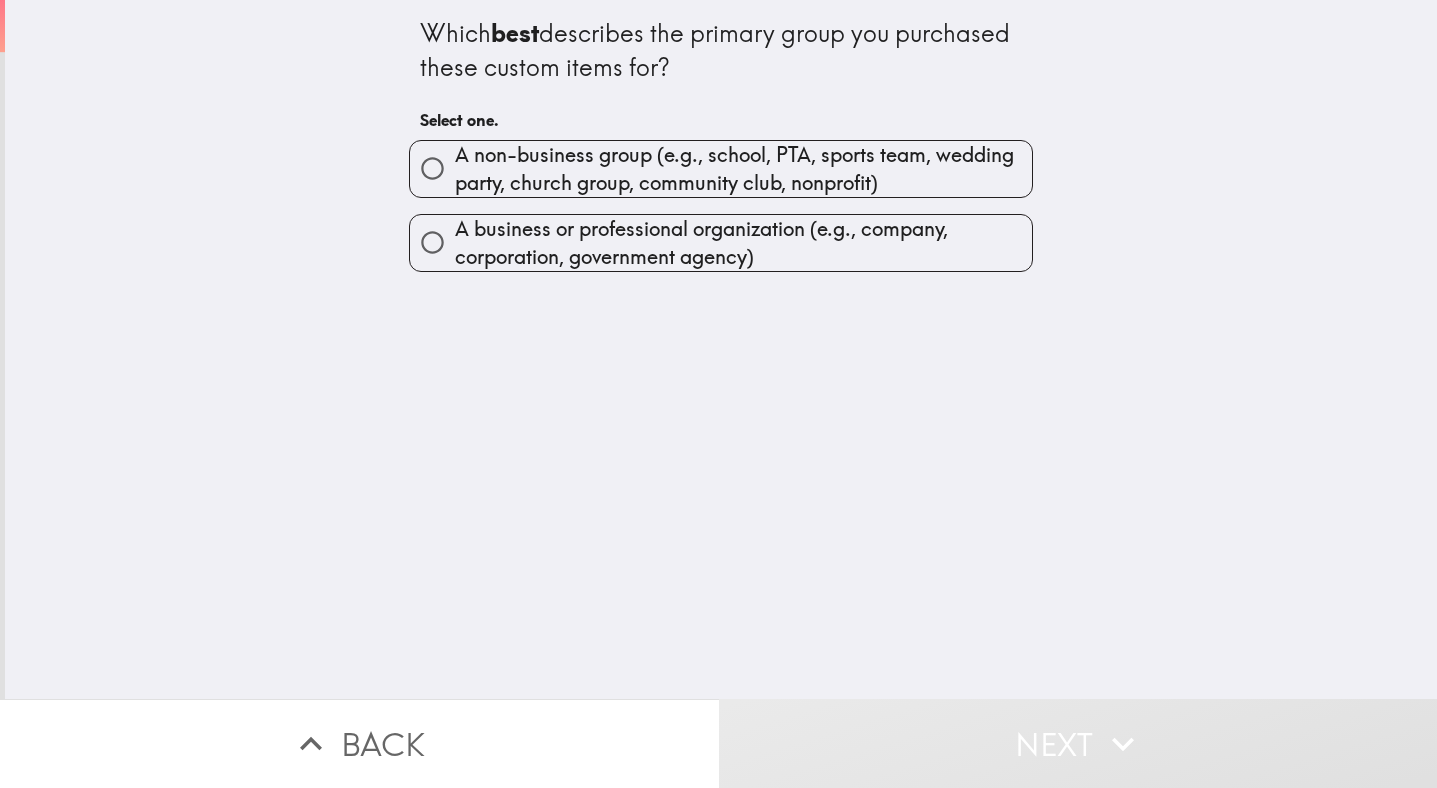 click on "A business or professional organization (e.g., company, corporation, government agency)" at bounding box center [743, 243] 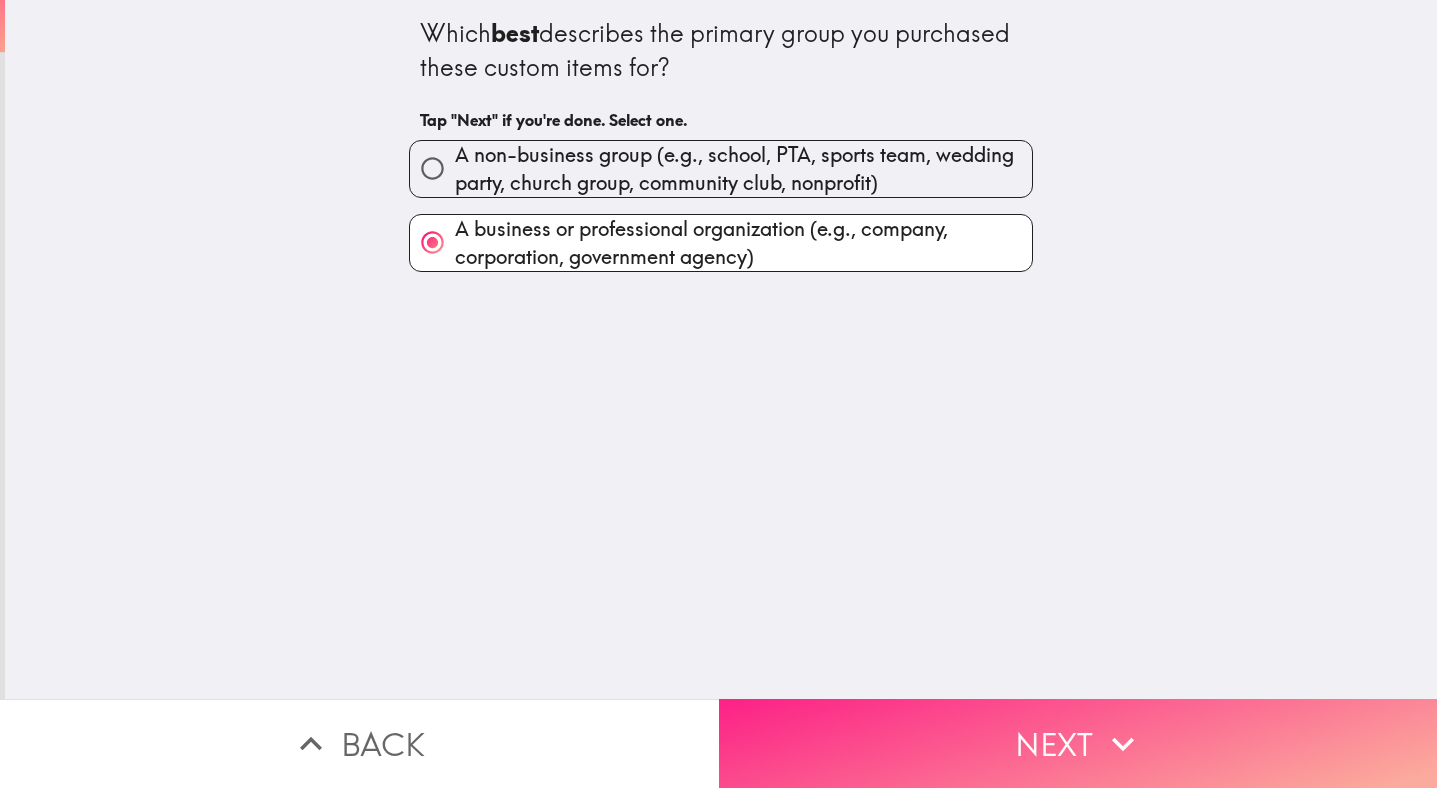 click on "Next" at bounding box center (1078, 743) 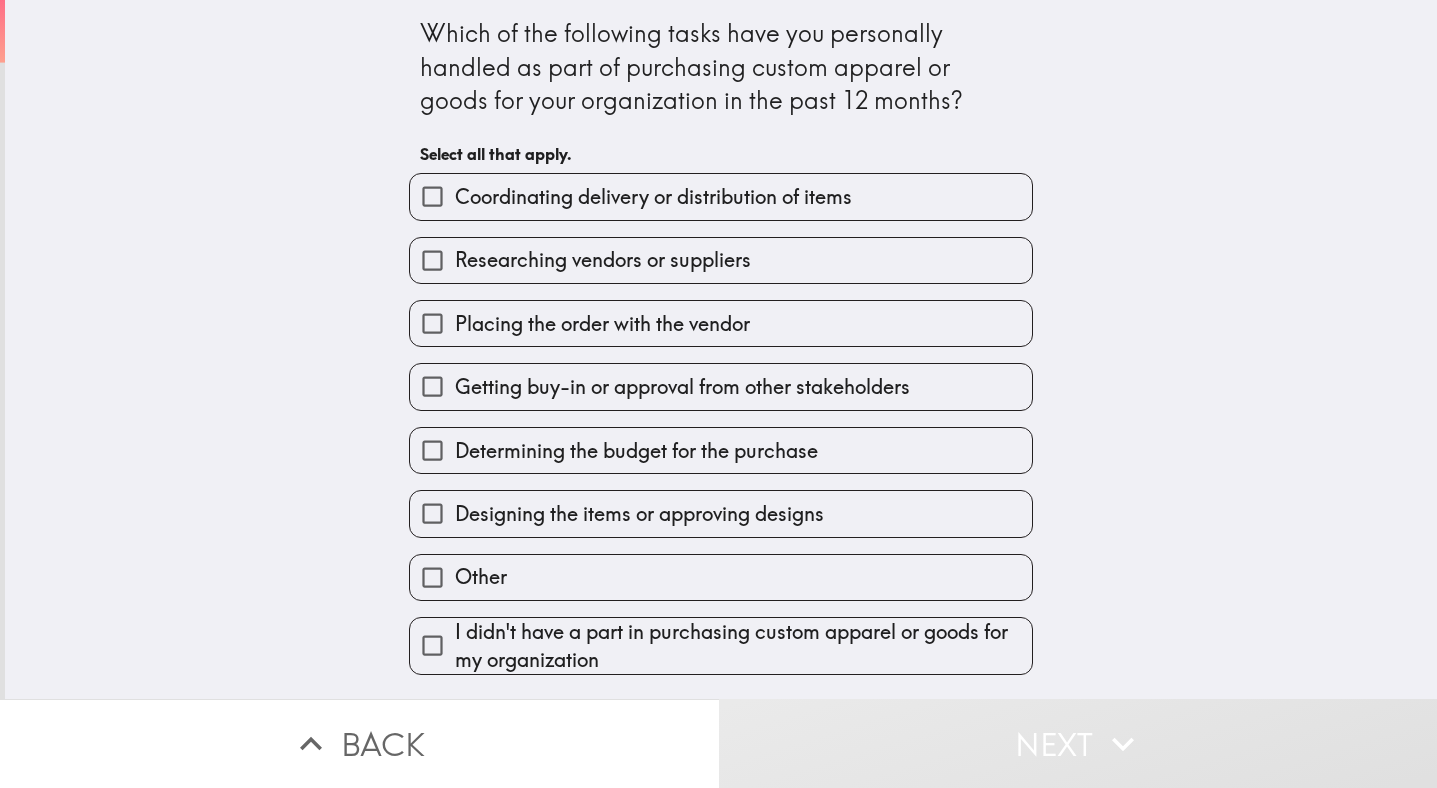 click on "Coordinating delivery or distribution of items" at bounding box center [653, 197] 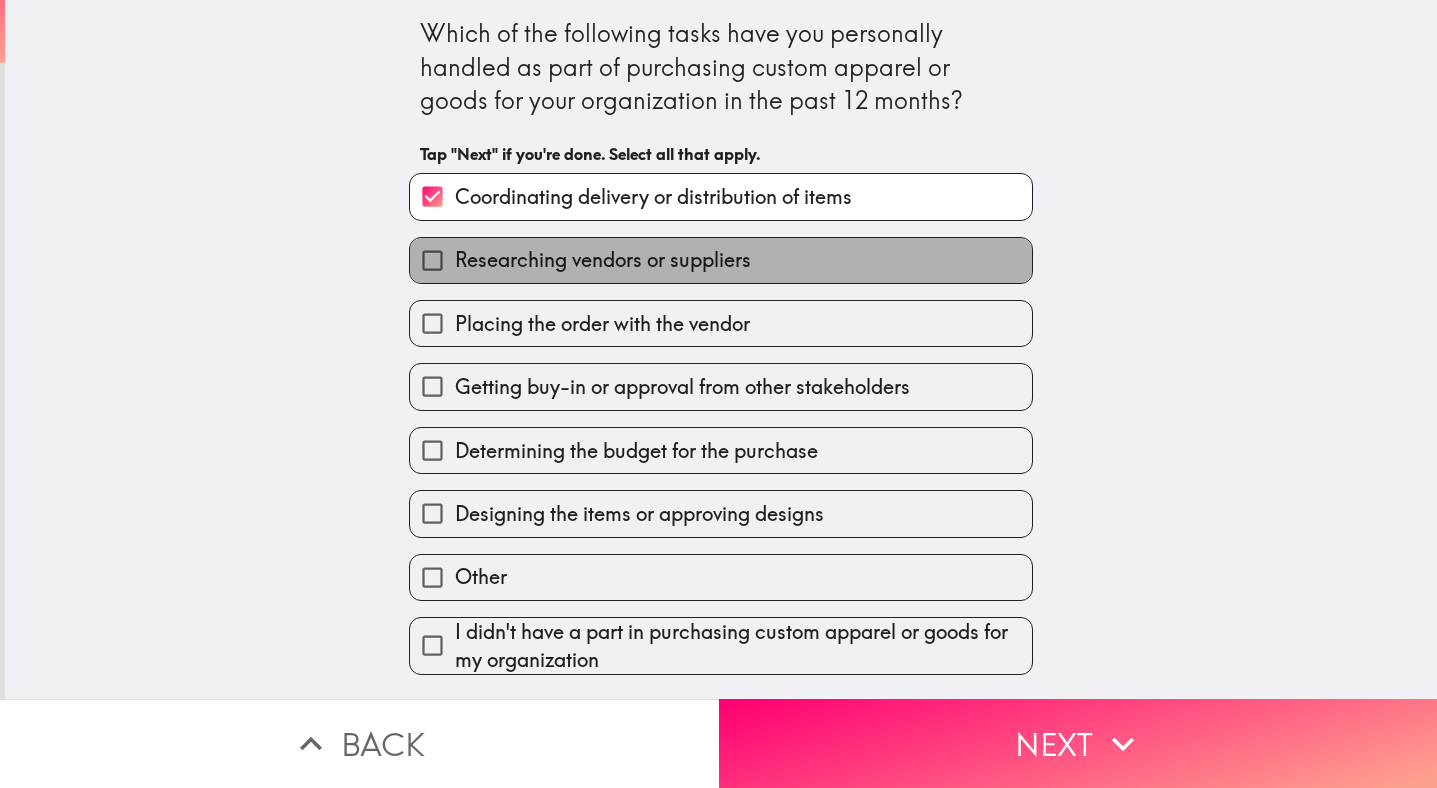 click on "Researching vendors or suppliers" at bounding box center [603, 260] 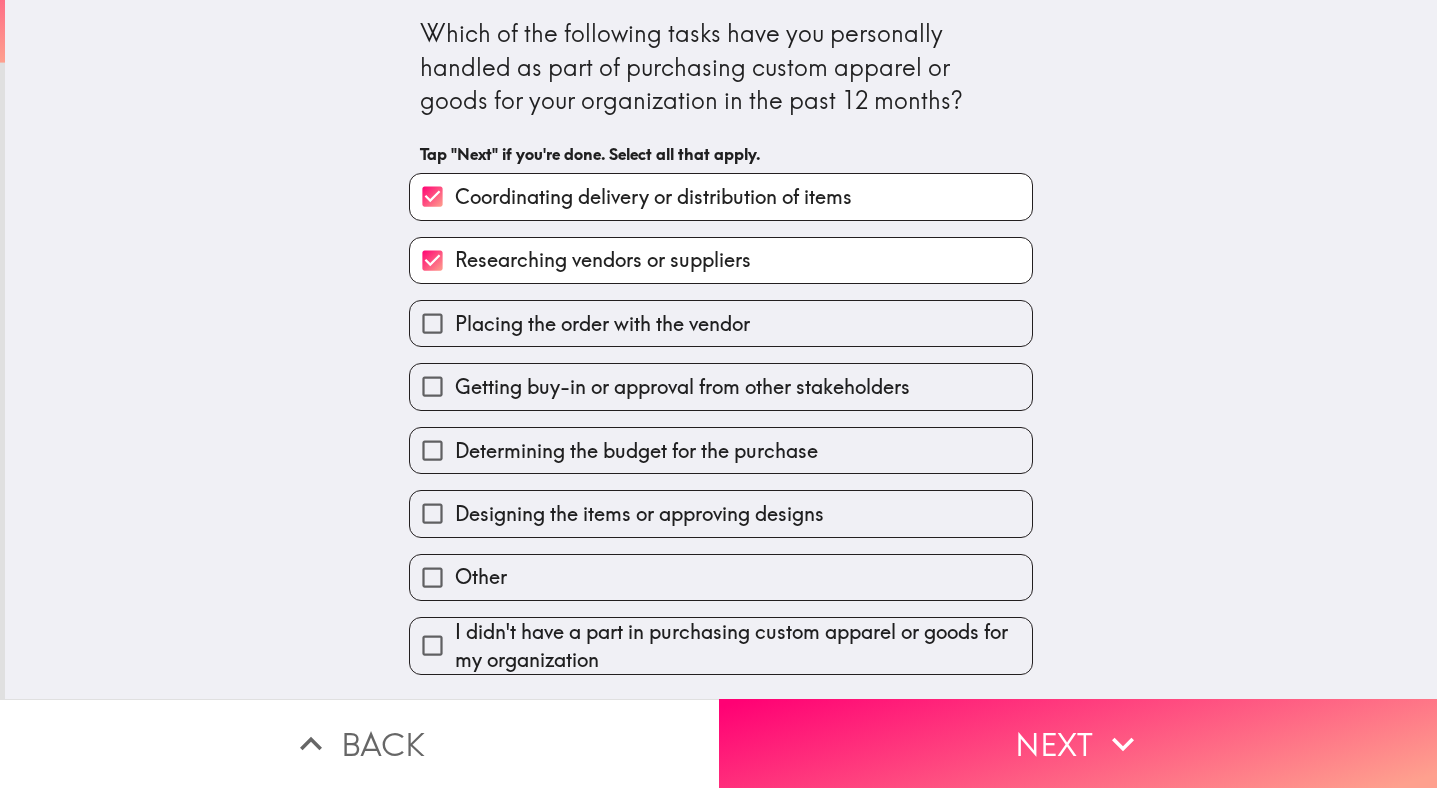 click on "Placing the order with the vendor" at bounding box center (602, 324) 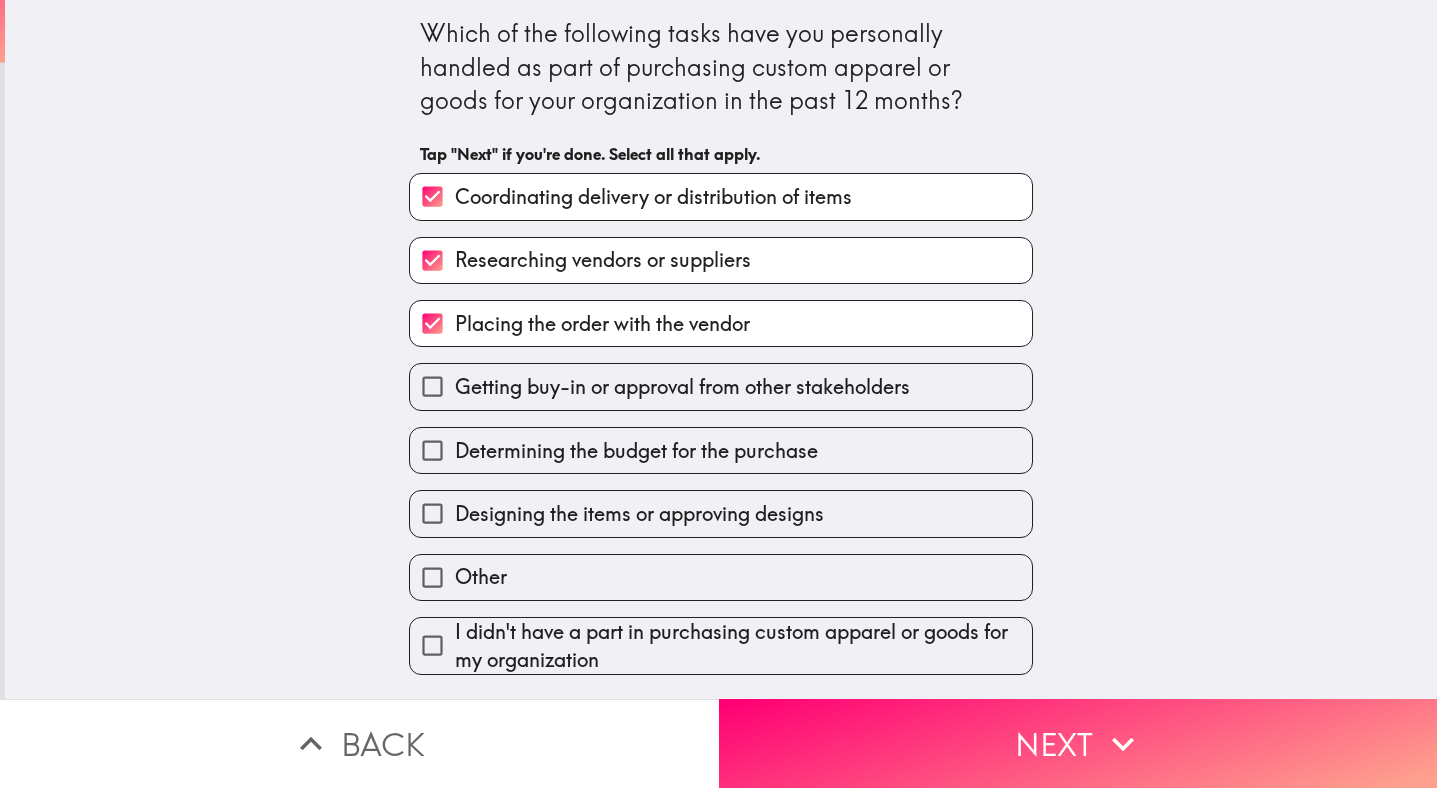 click on "Getting buy-in or approval from other stakeholders" at bounding box center [682, 387] 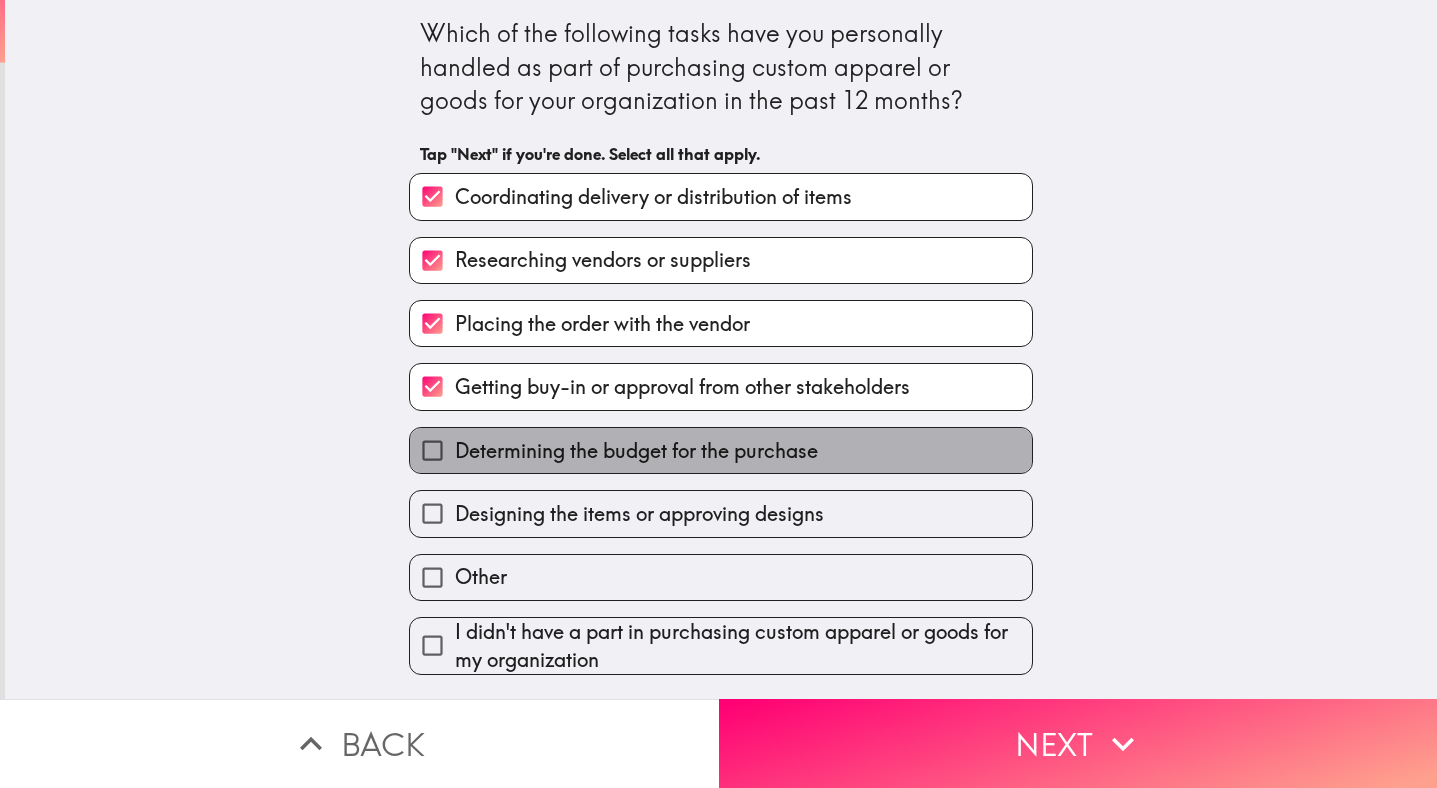 click on "Determining the budget for the purchase" at bounding box center [636, 451] 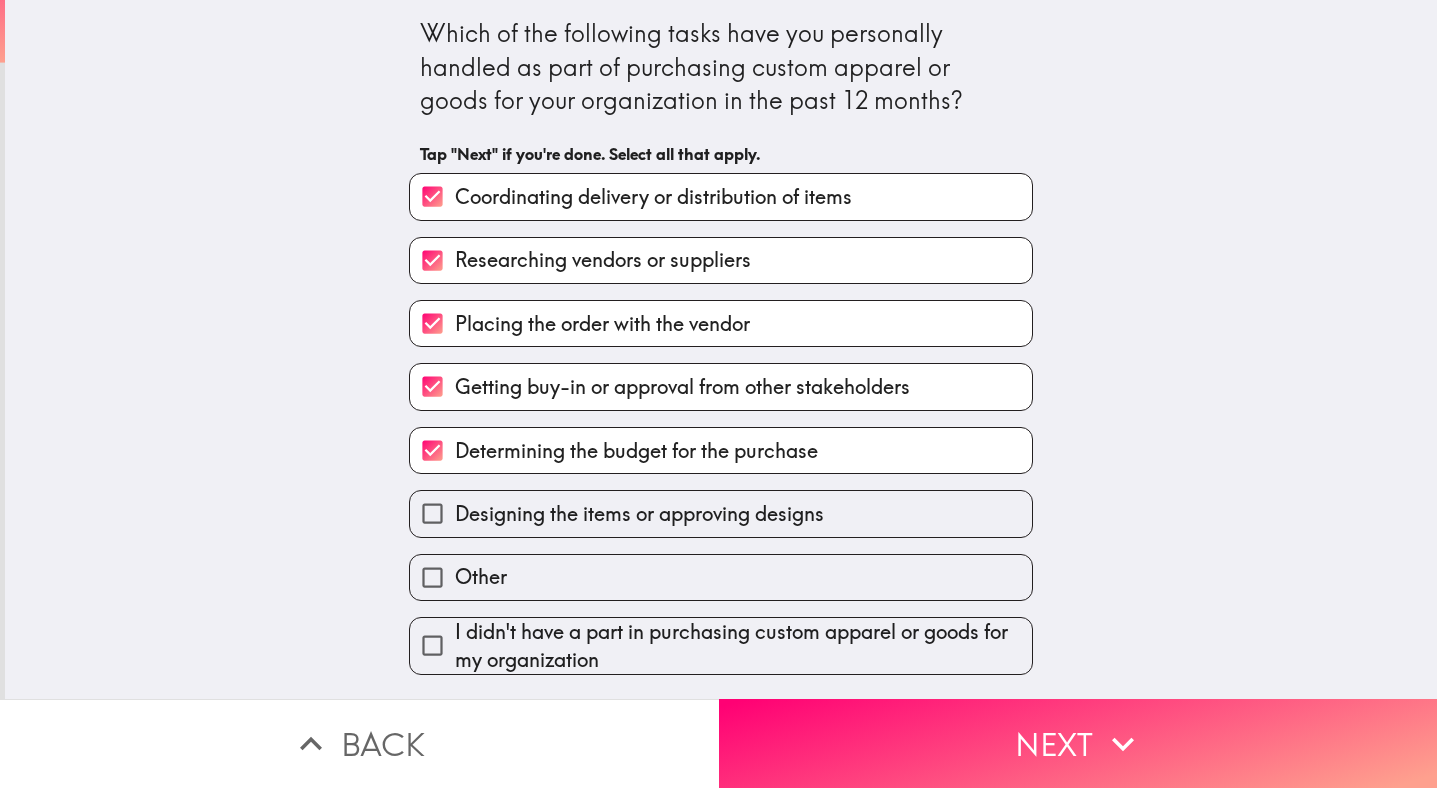 click on "Designing the items or approving designs" at bounding box center [639, 514] 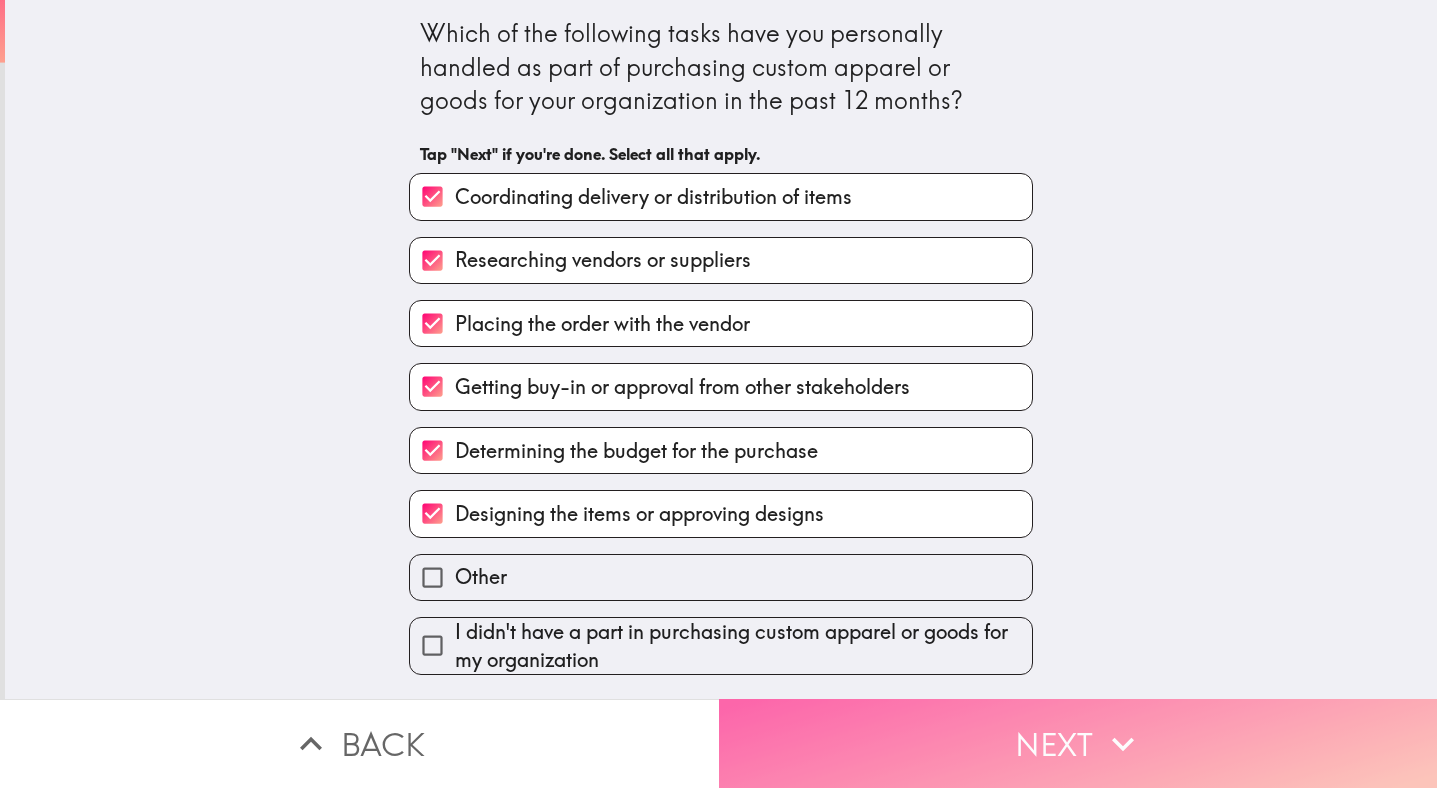 click on "Next" at bounding box center (1078, 743) 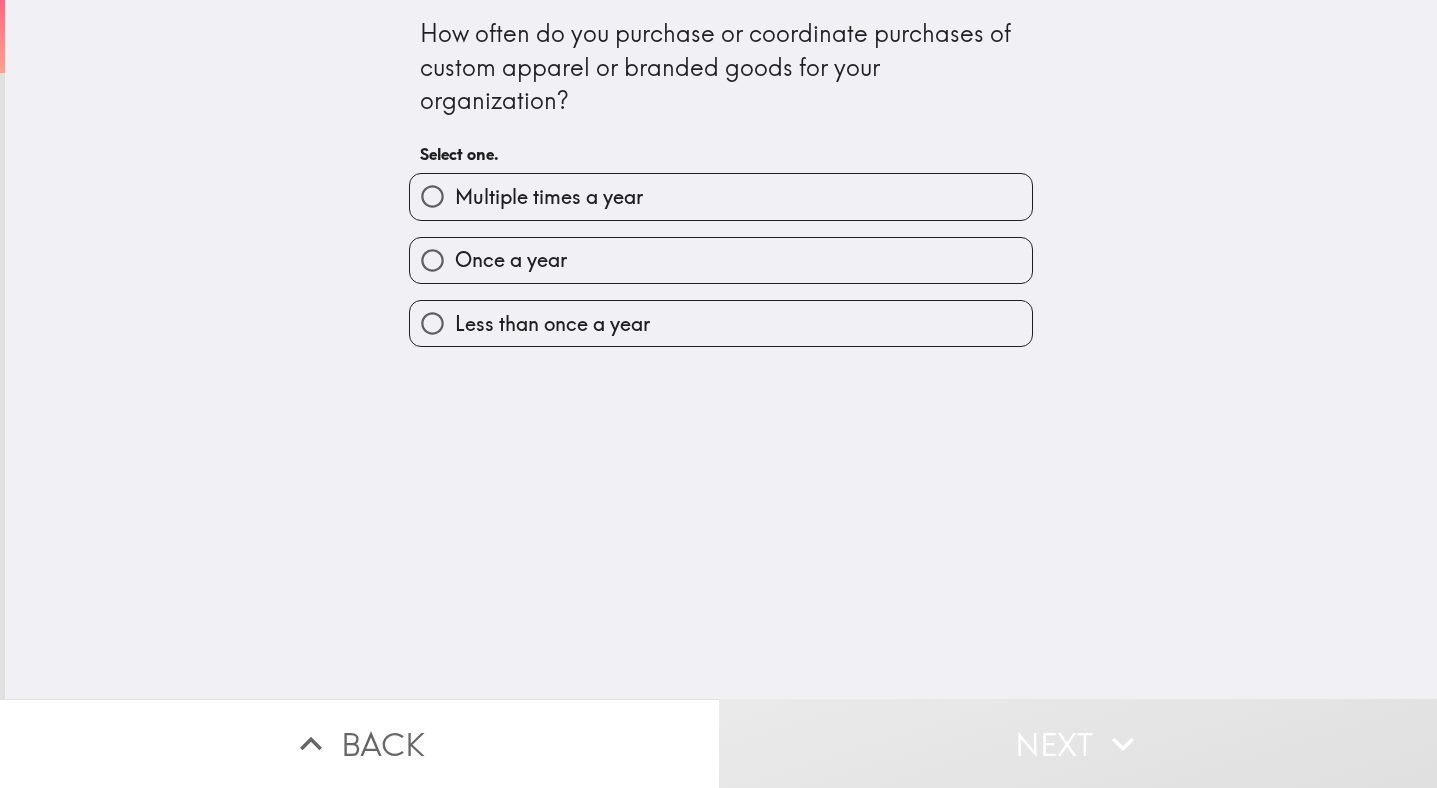 click on "Multiple times a year" at bounding box center [721, 196] 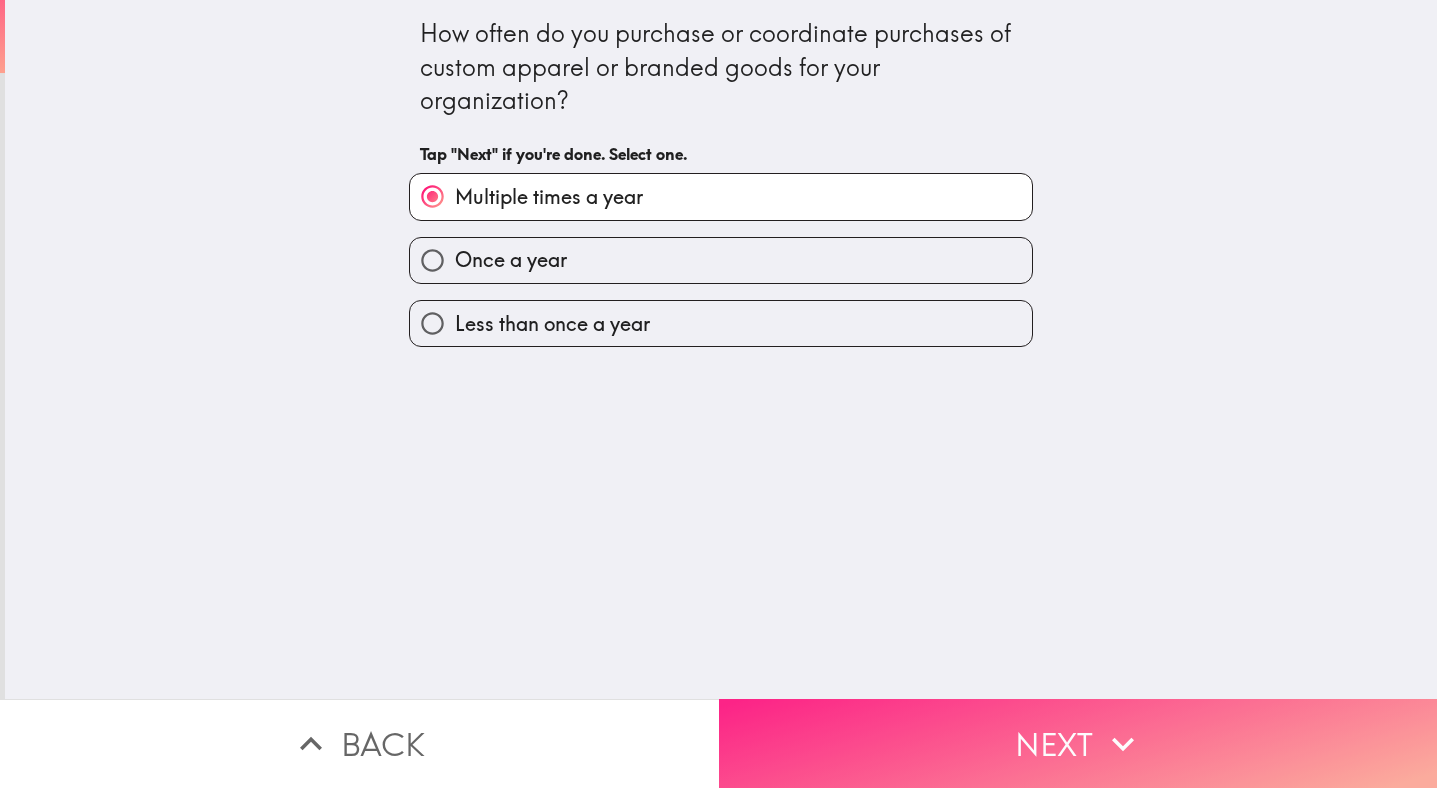click on "Next" at bounding box center (1078, 743) 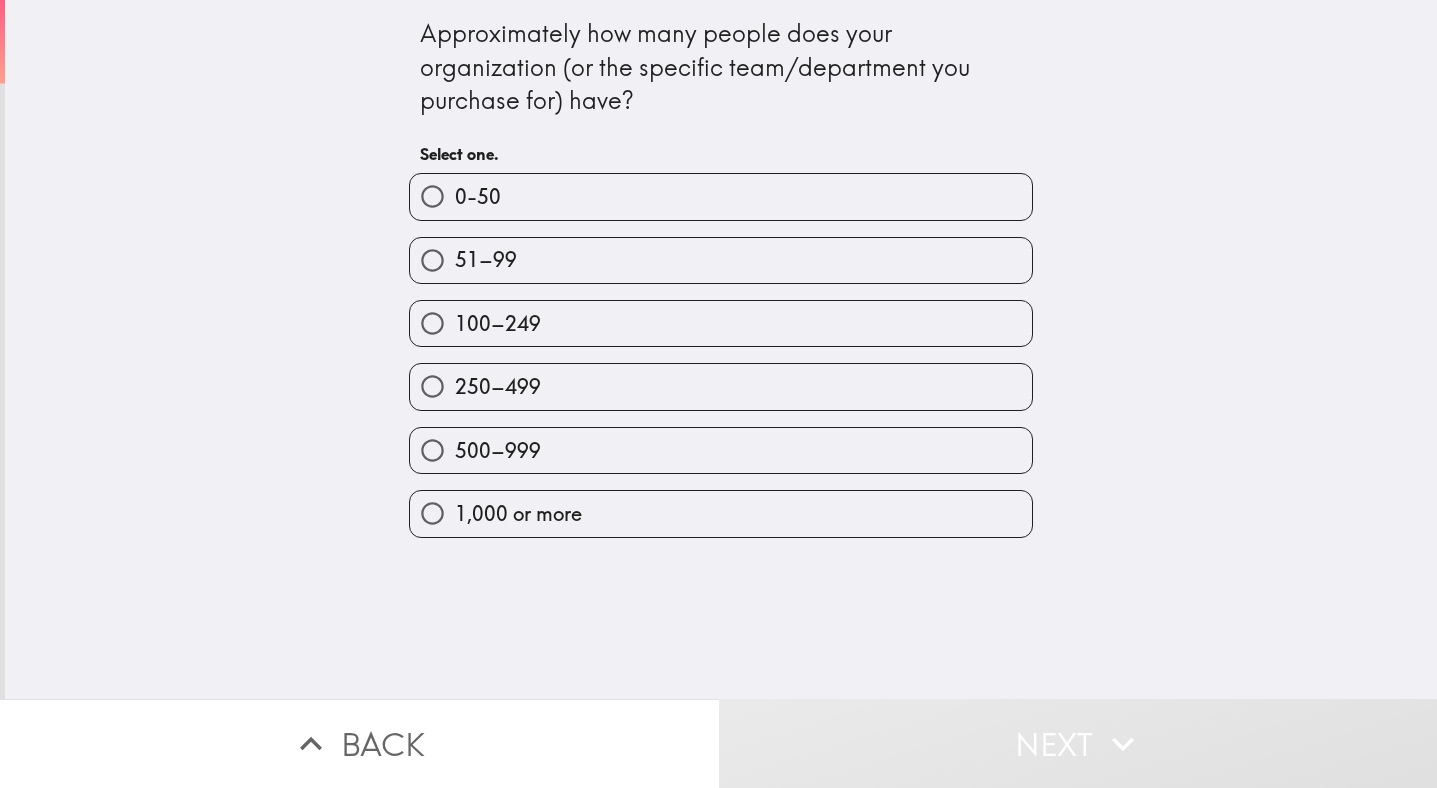 click on "1,000 or more" at bounding box center [721, 513] 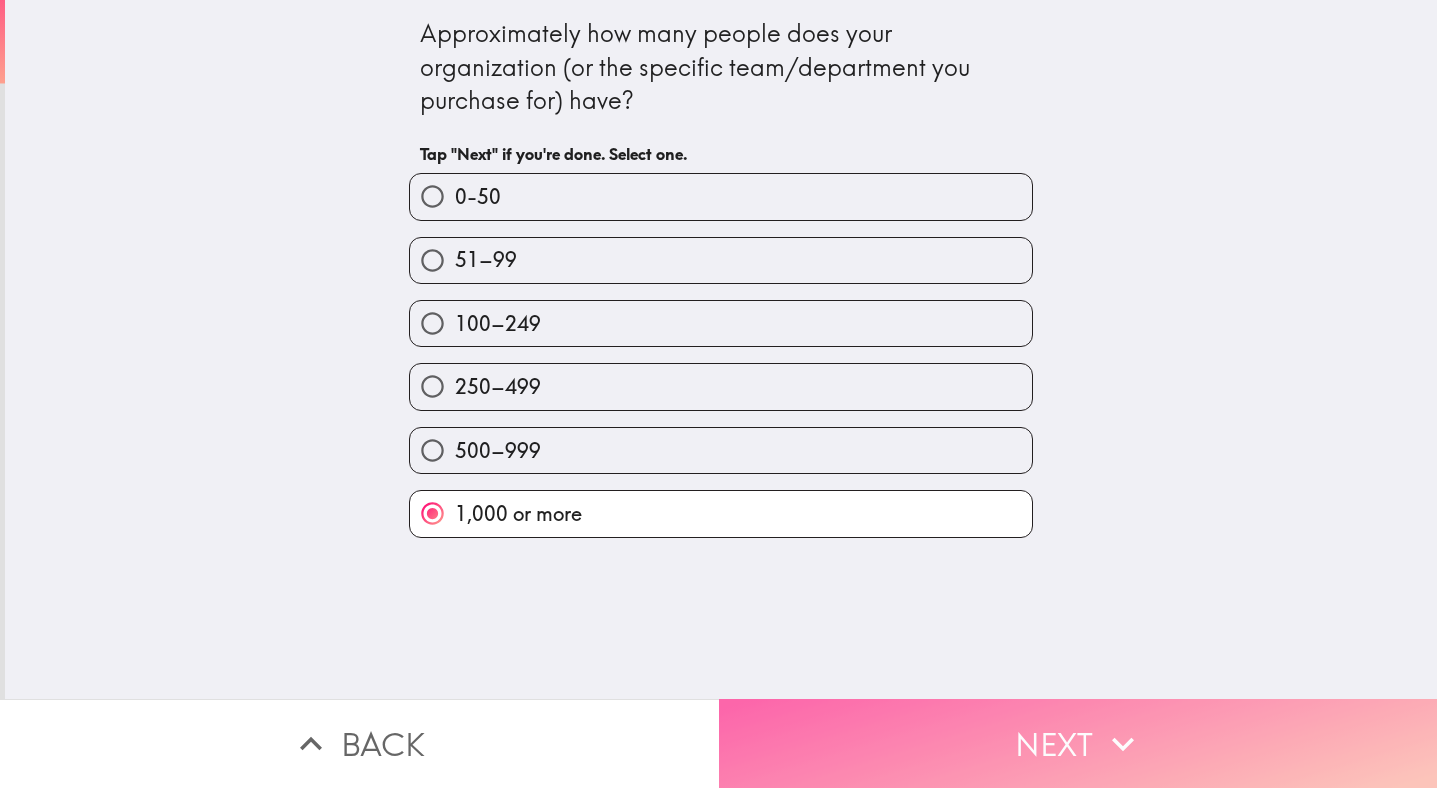 click on "Next" at bounding box center (1078, 743) 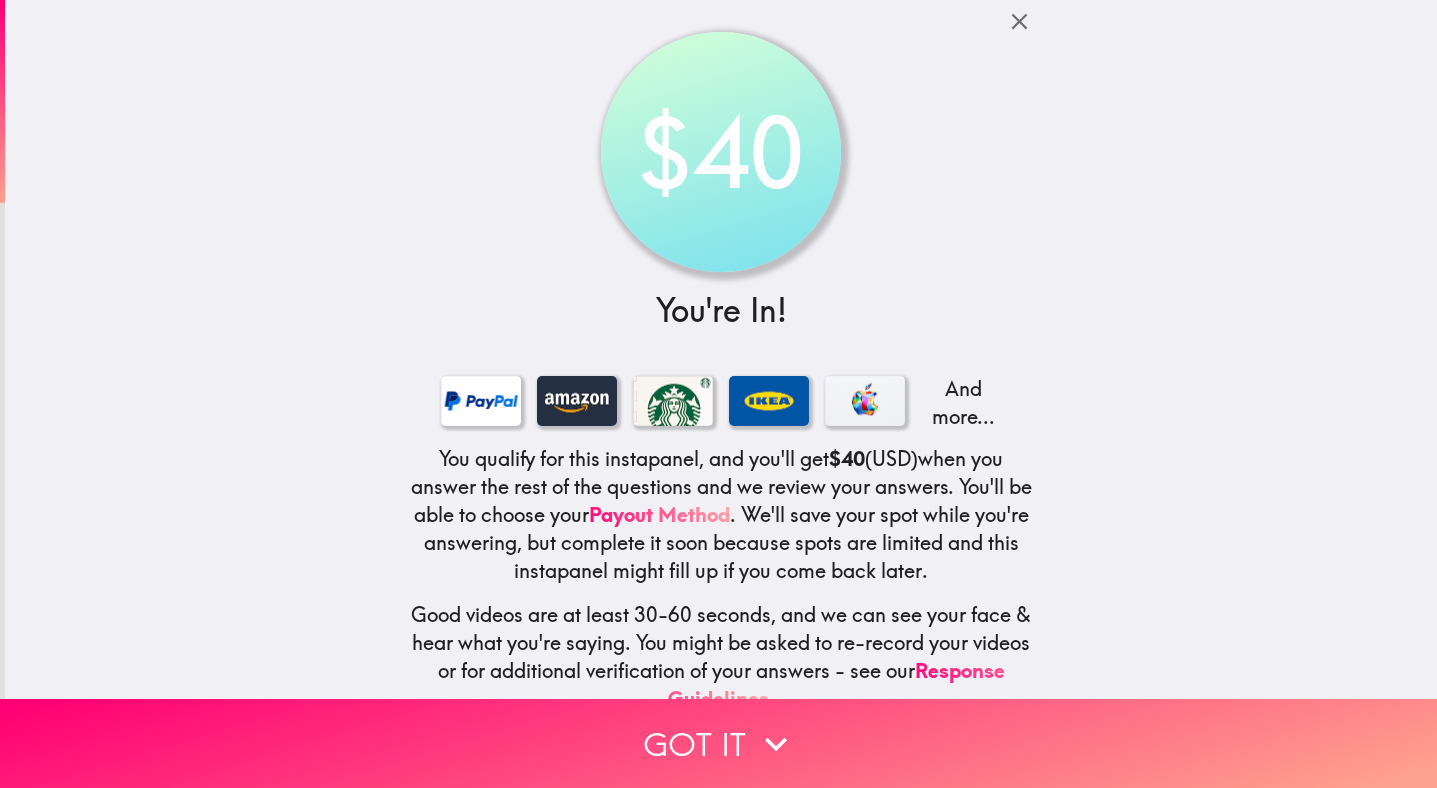 scroll, scrollTop: 102, scrollLeft: 0, axis: vertical 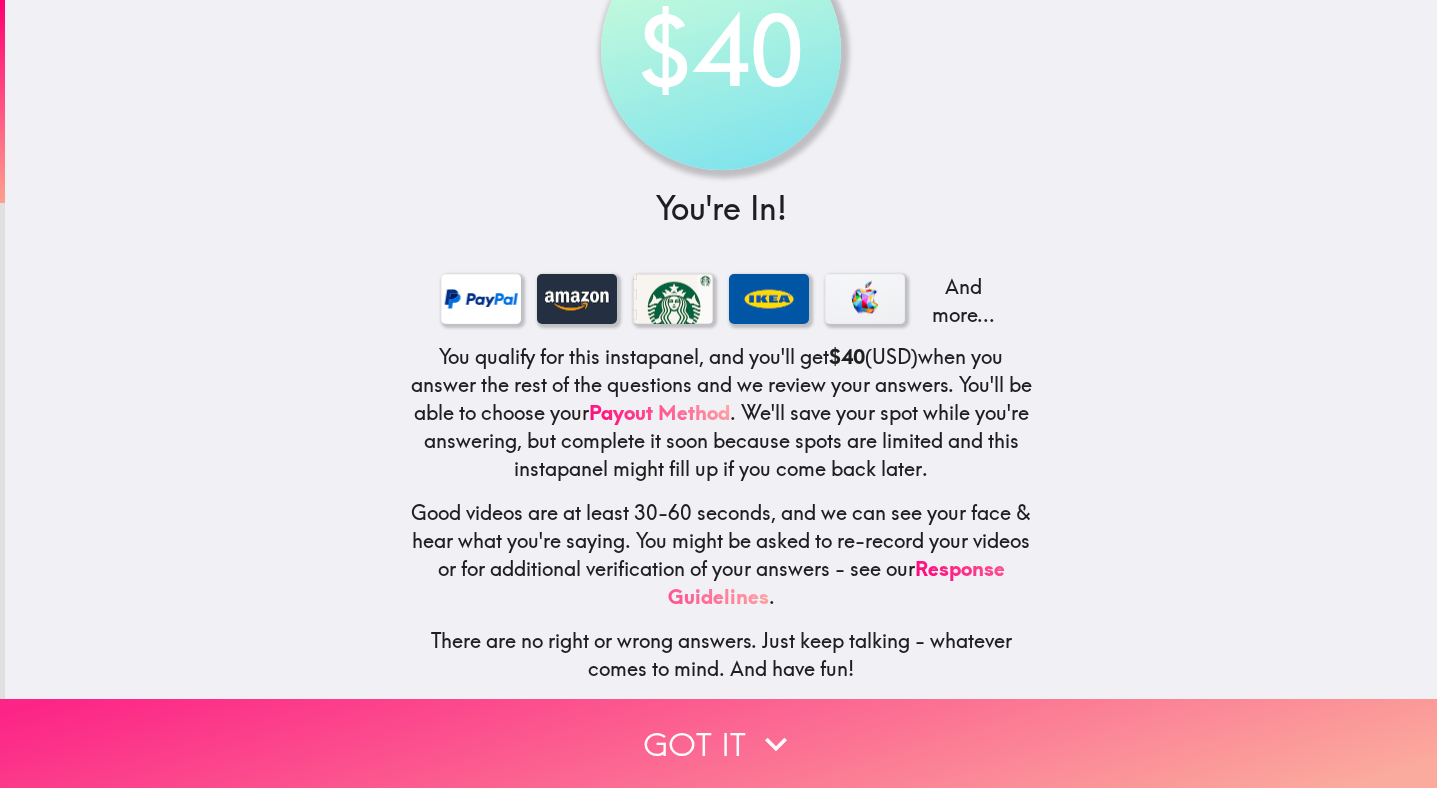 click on "Got it" at bounding box center [718, 743] 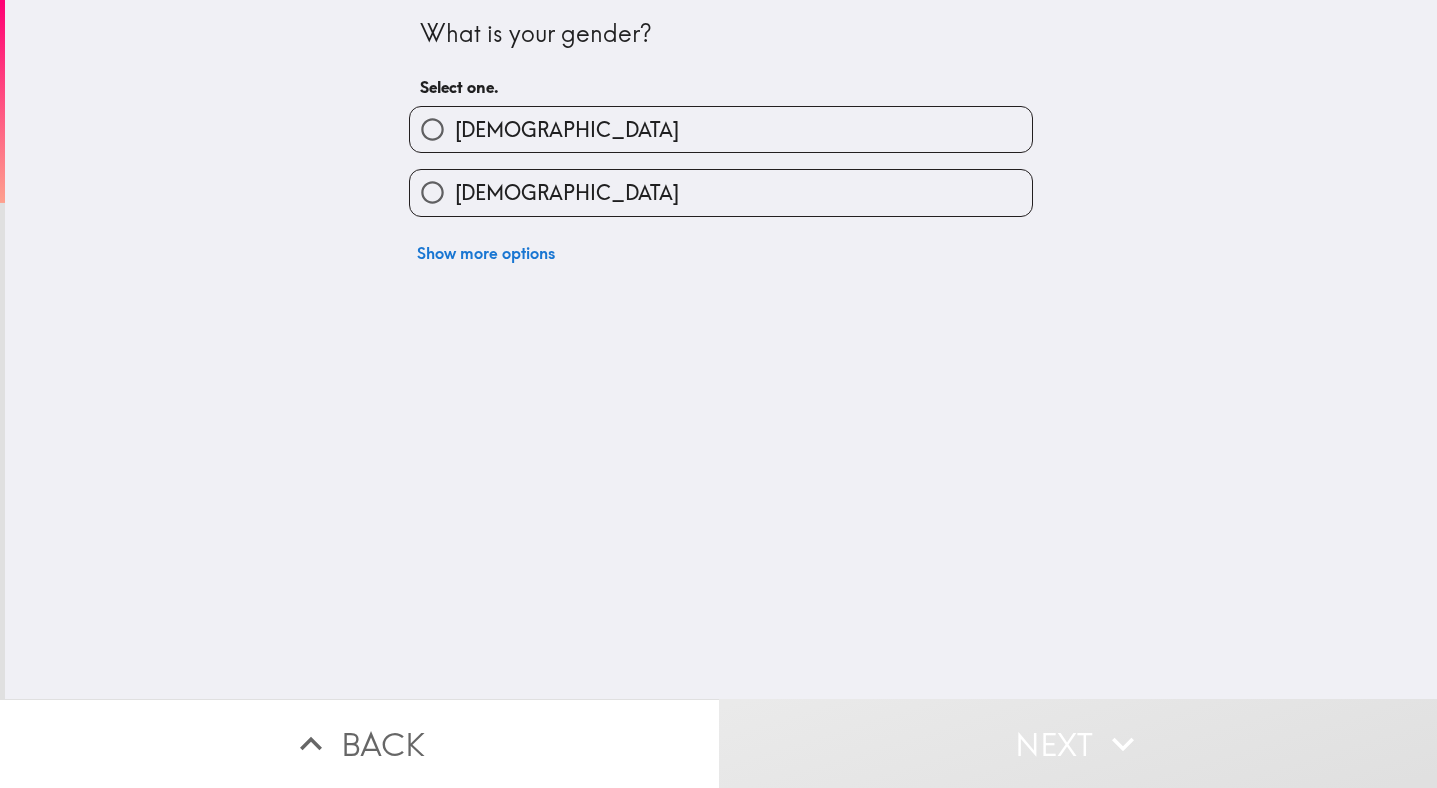 scroll, scrollTop: 0, scrollLeft: 0, axis: both 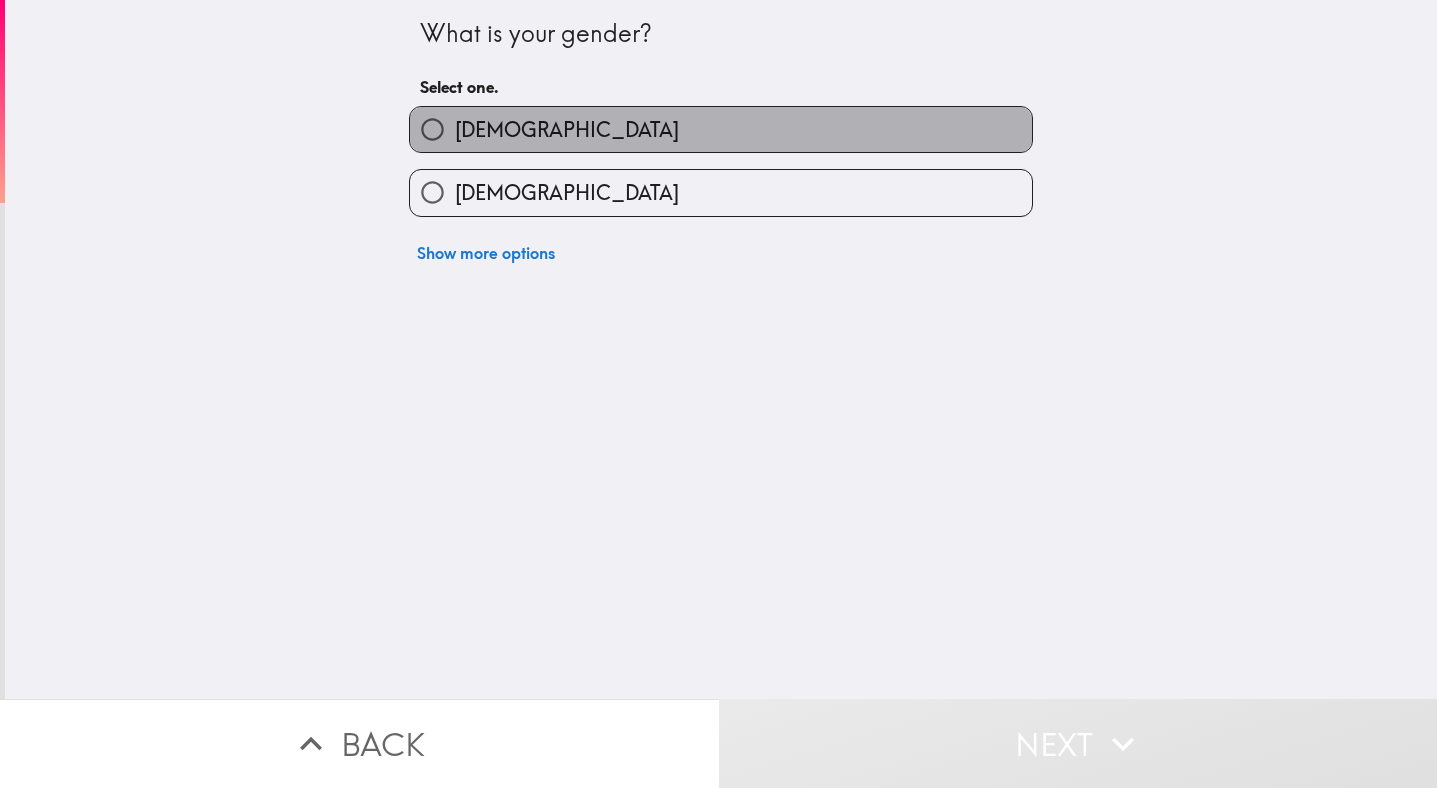 click on "[DEMOGRAPHIC_DATA]" at bounding box center (721, 129) 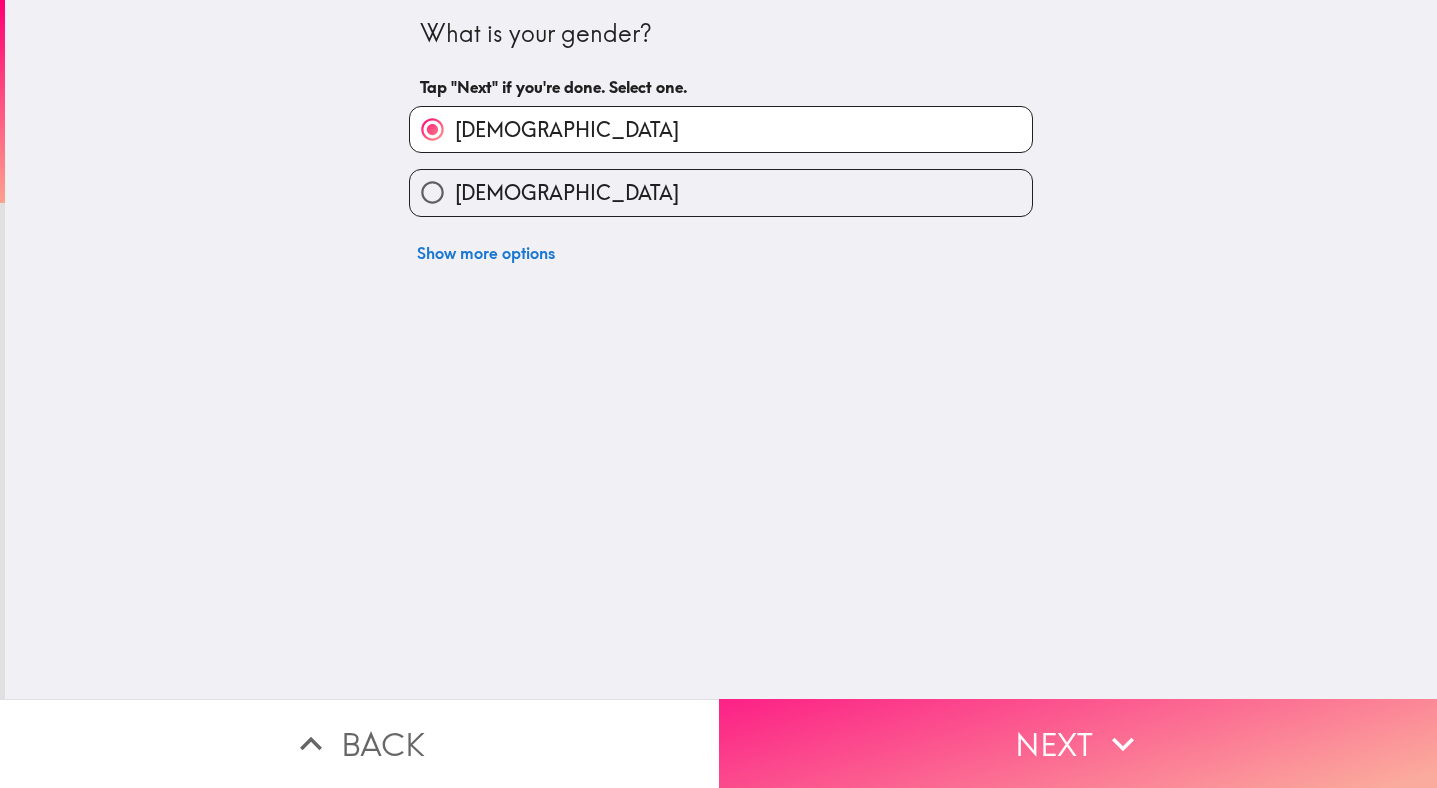 click on "Next" at bounding box center [1078, 743] 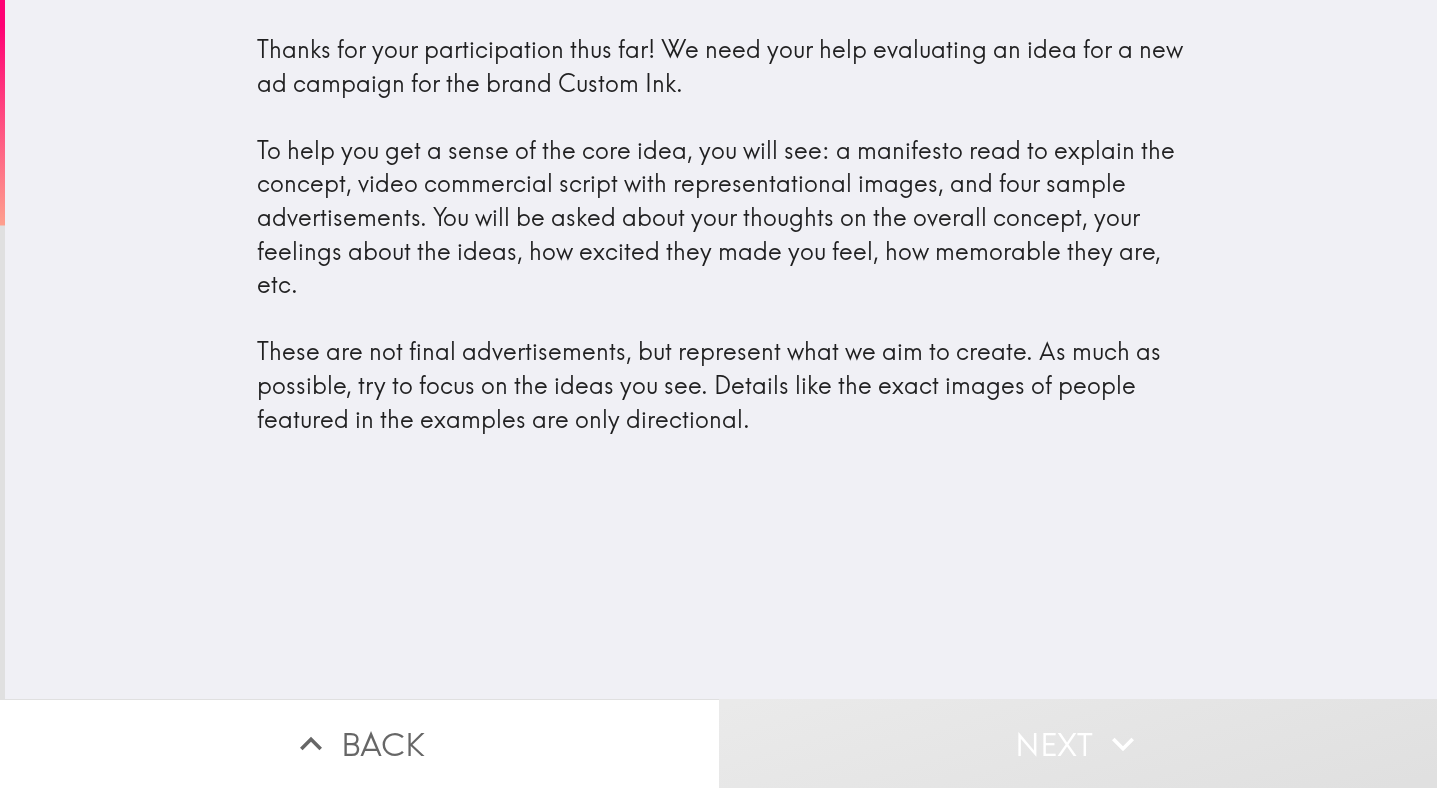 click on "Thanks for your participation thus far! We need your help evaluating an idea for a new ad campaign for the brand Custom Ink.
To help you get a sense of the core idea, you will see: a manifesto read to explain the concept, video commercial script with representational images, and four sample advertisements. You will be asked about your thoughts on the overall concept, your feelings about the ideas, how excited they made you feel, how memorable they are, etc.
These are not final advertisements, but represent what we aim to create. As much as possible, try to focus on the ideas you see. Details like the exact images of people featured in the examples are only directional." at bounding box center (721, 234) 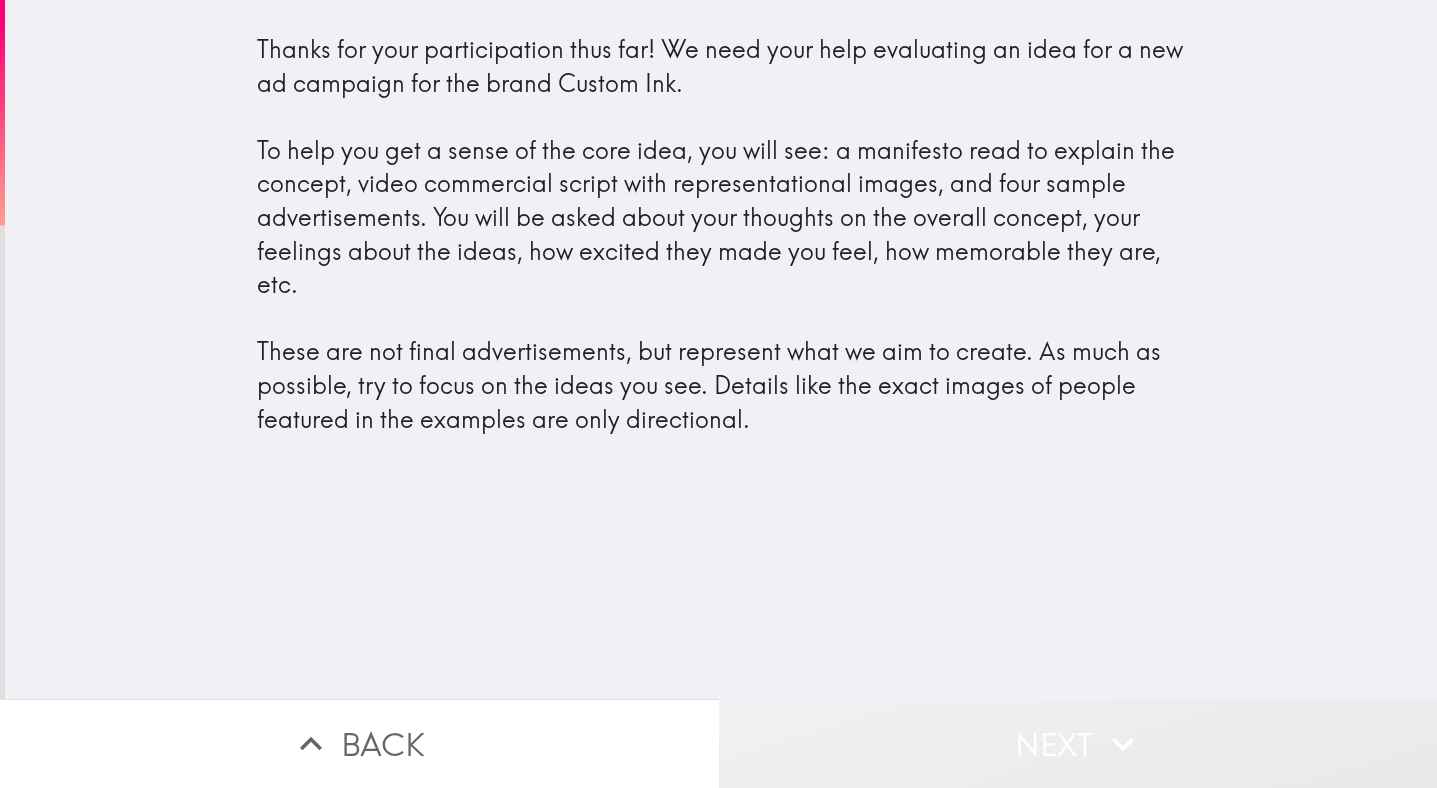 click on "Next" at bounding box center (1078, 743) 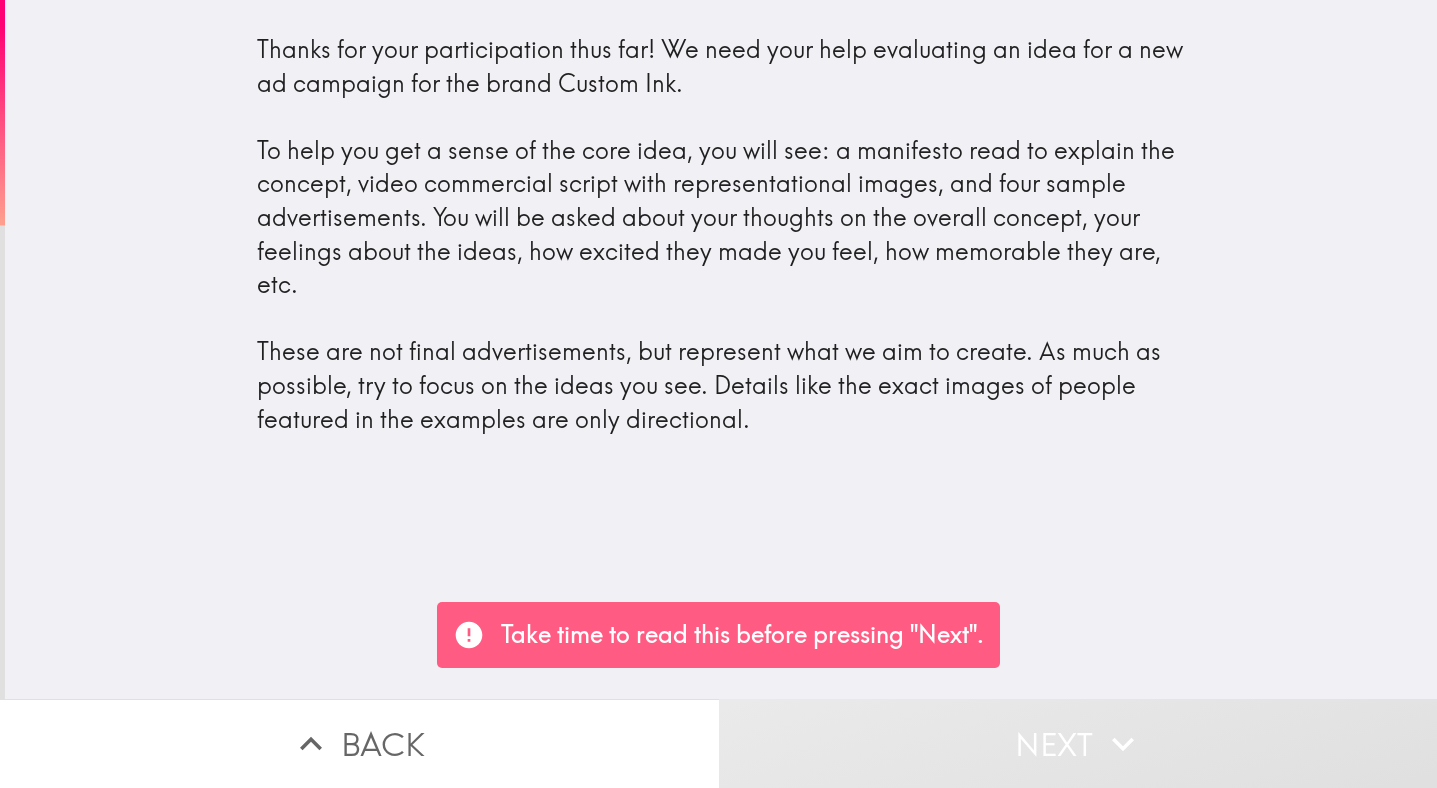 click on "Thanks for your participation thus far! We need your help evaluating an idea for a new ad campaign for the brand Custom Ink.
To help you get a sense of the core idea, you will see: a manifesto read to explain the concept, video commercial script with representational images, and four sample advertisements. You will be asked about your thoughts on the overall concept, your feelings about the ideas, how excited they made you feel, how memorable they are, etc.
These are not final advertisements, but represent what we aim to create. As much as possible, try to focus on the ideas you see. Details like the exact images of people featured in the examples are only directional." at bounding box center [721, 234] 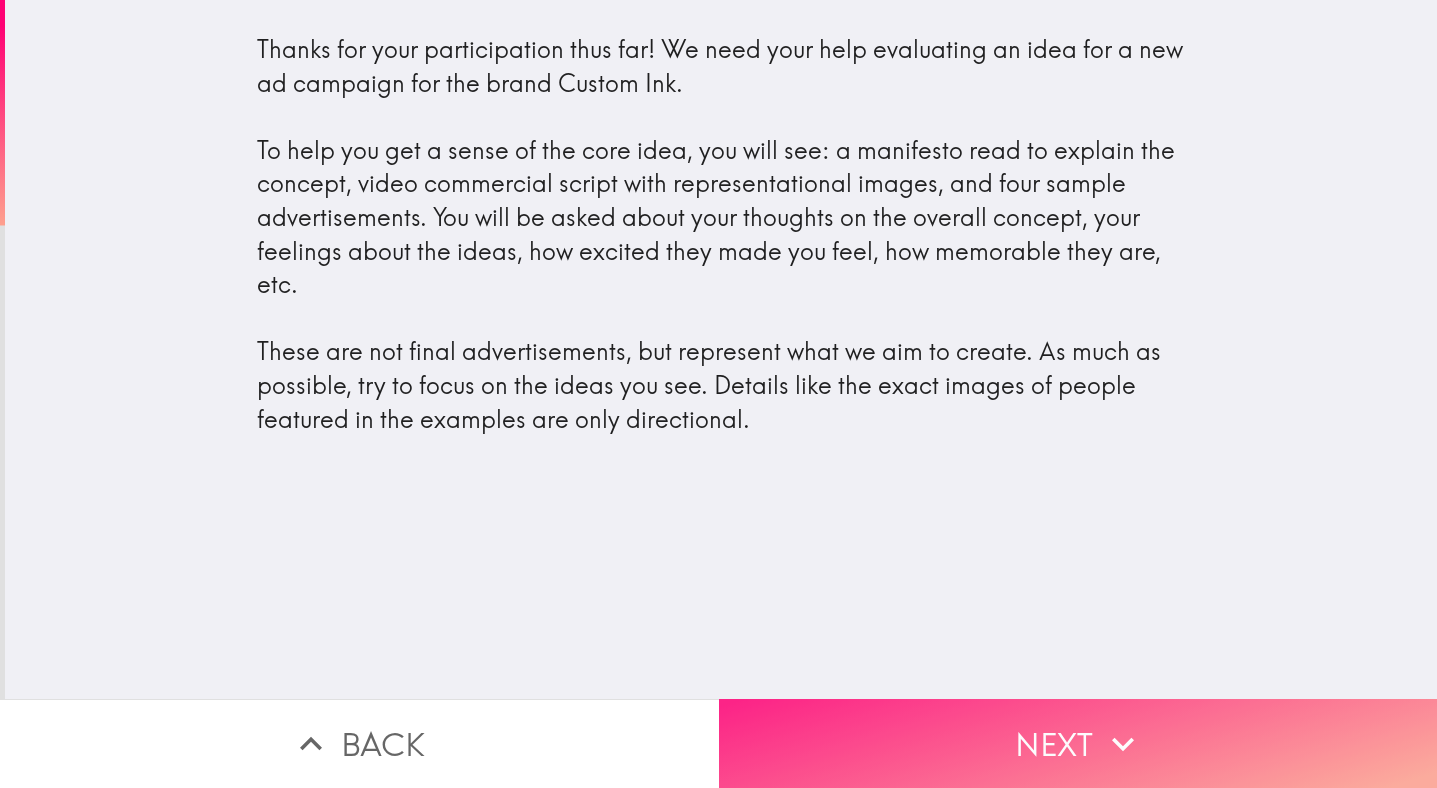 click on "Next" at bounding box center (1078, 743) 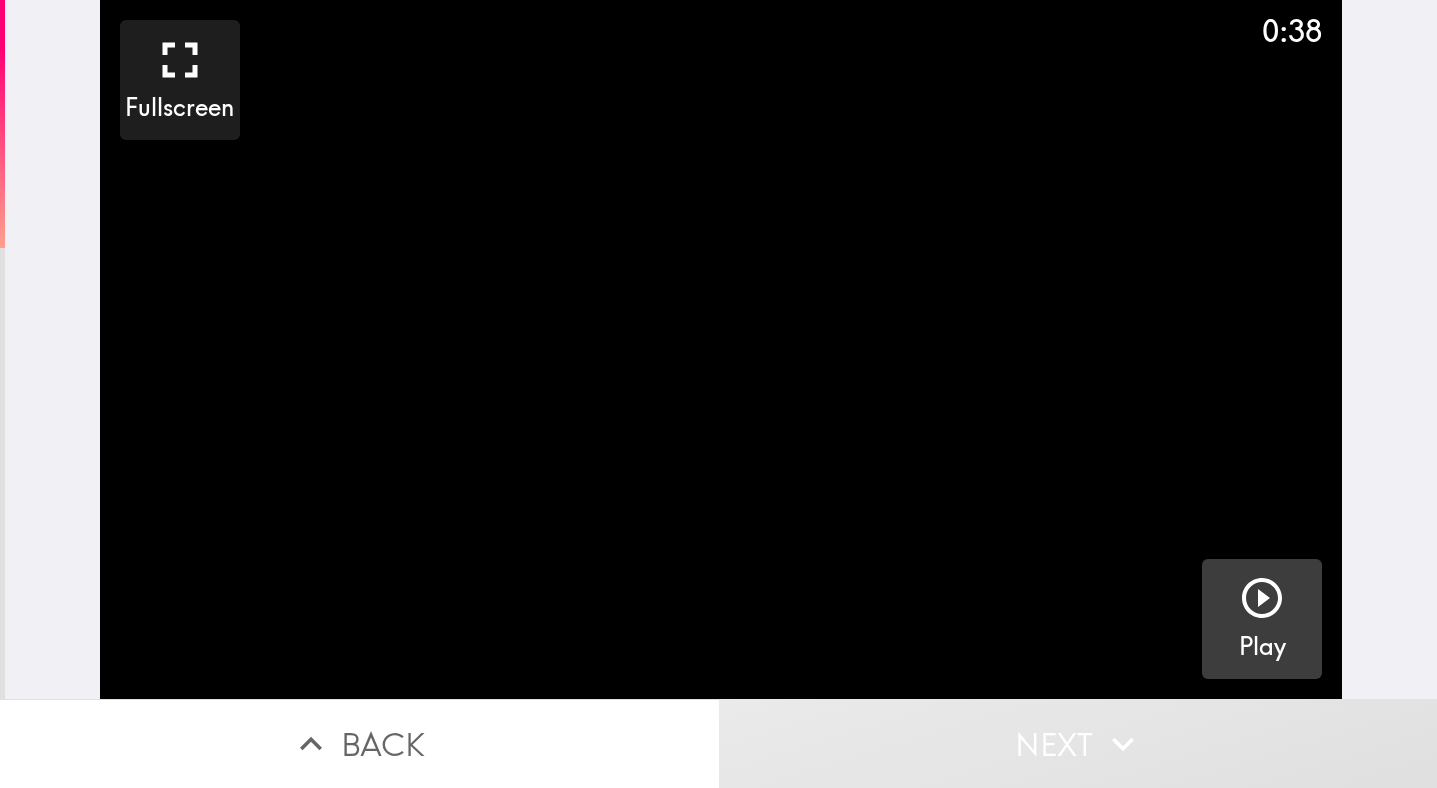 click 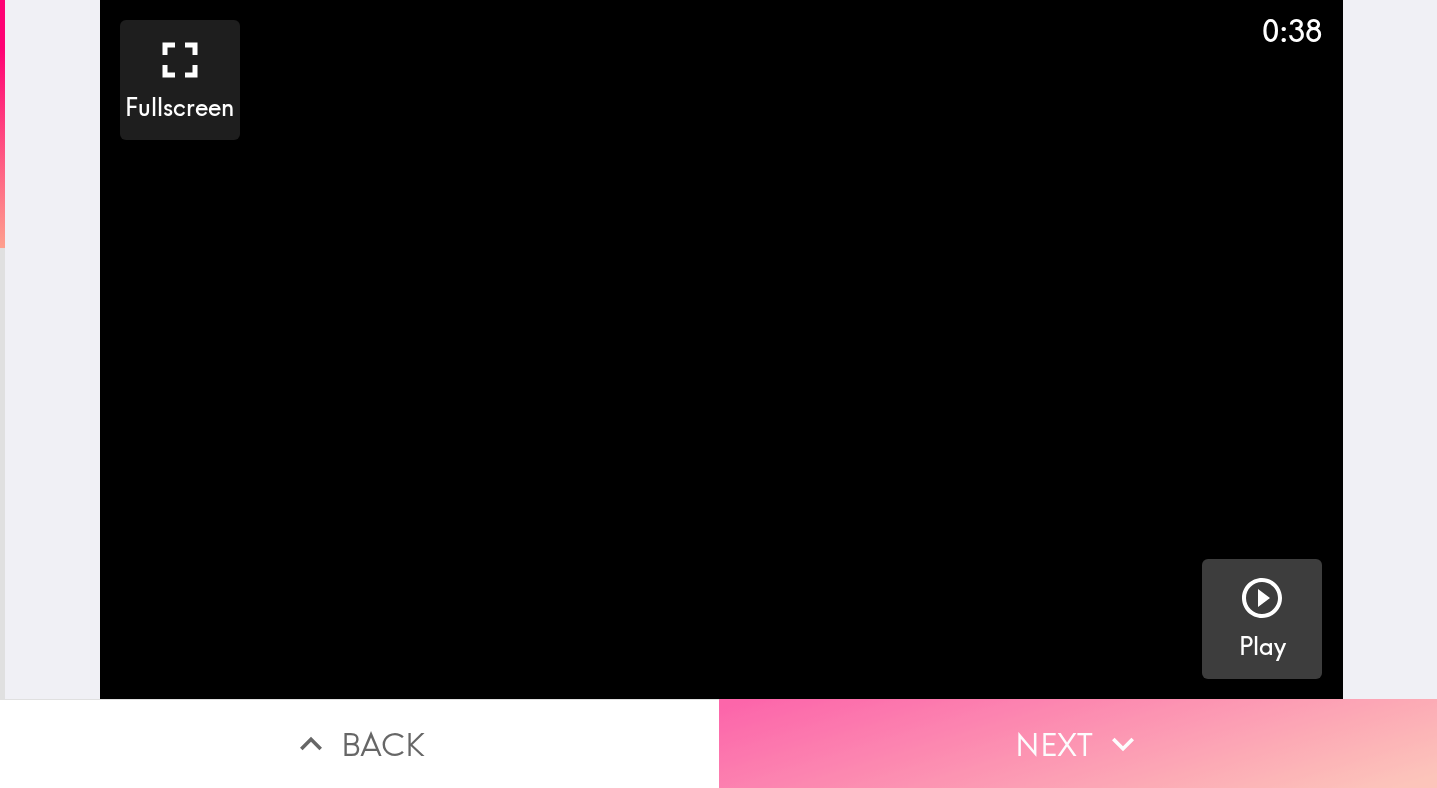 click on "Next" at bounding box center (1078, 743) 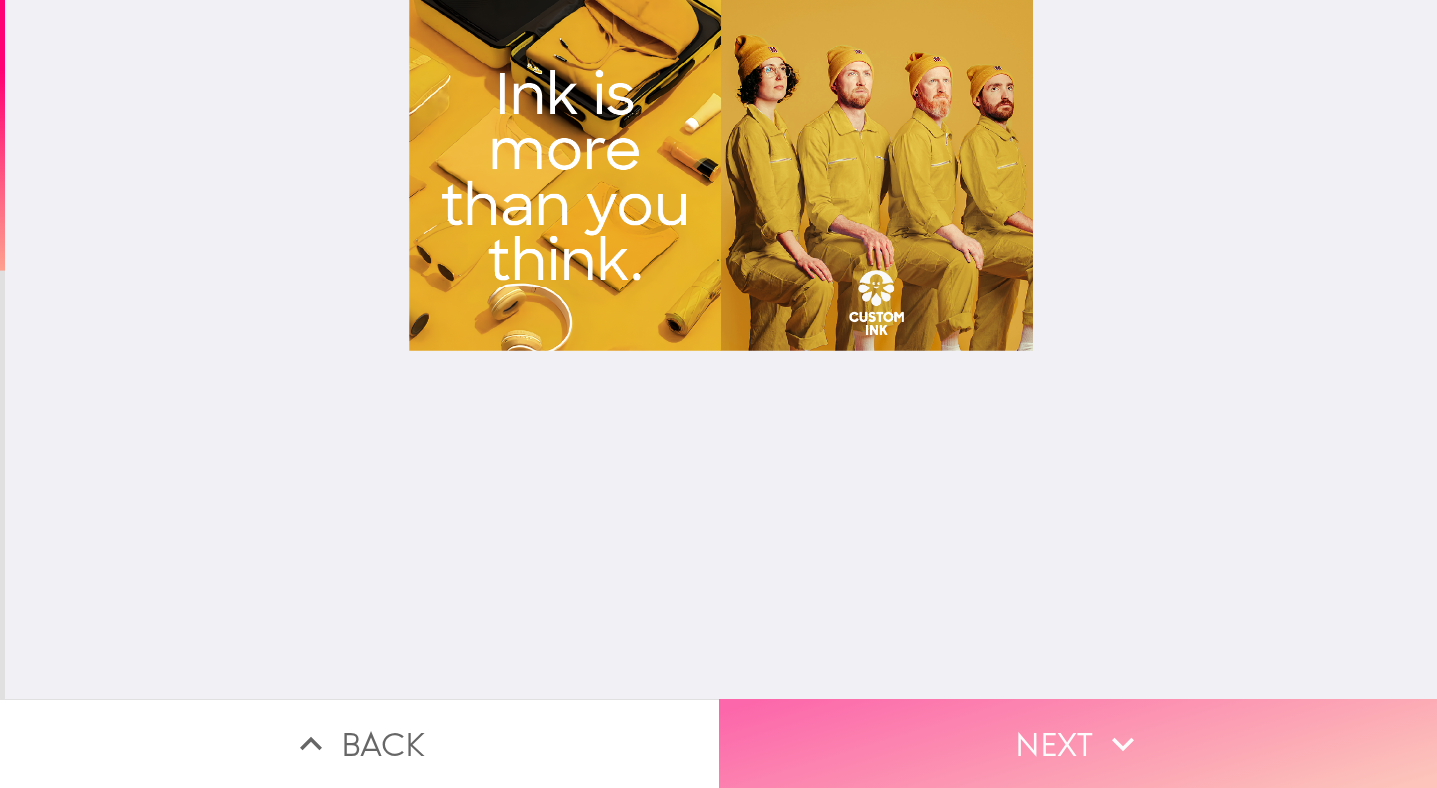 click on "Next" at bounding box center (1078, 743) 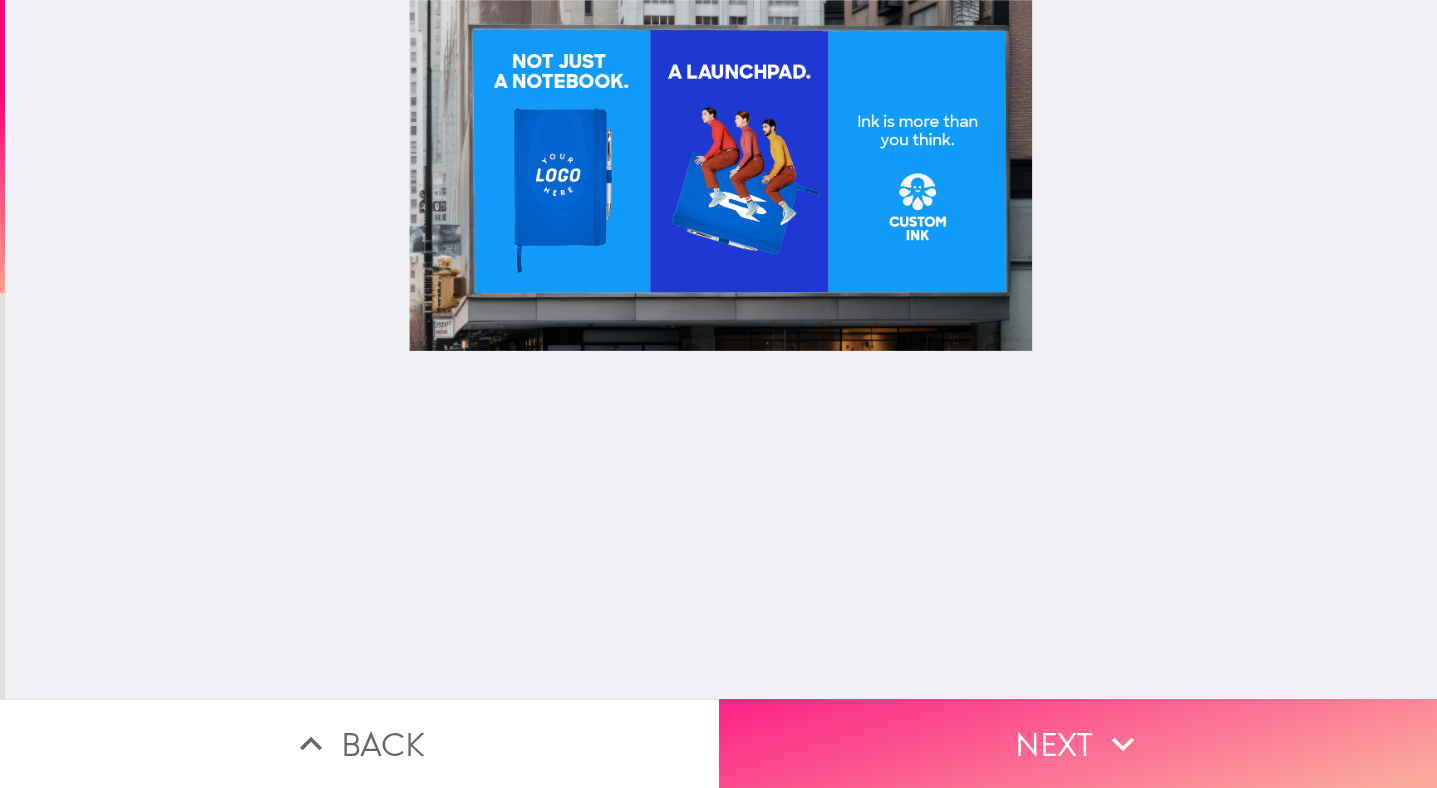 click on "Next" at bounding box center [1078, 743] 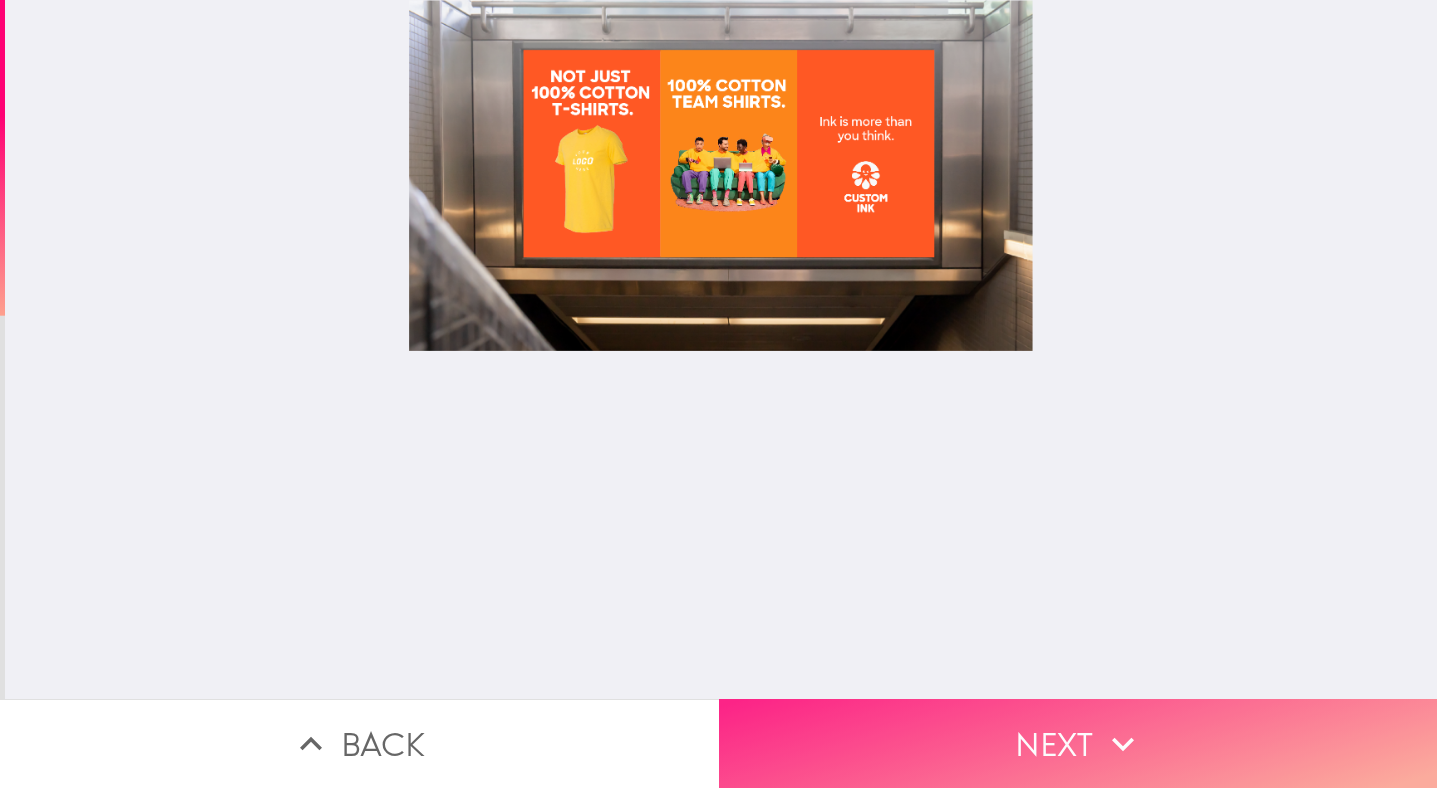 click on "Next" at bounding box center [1078, 743] 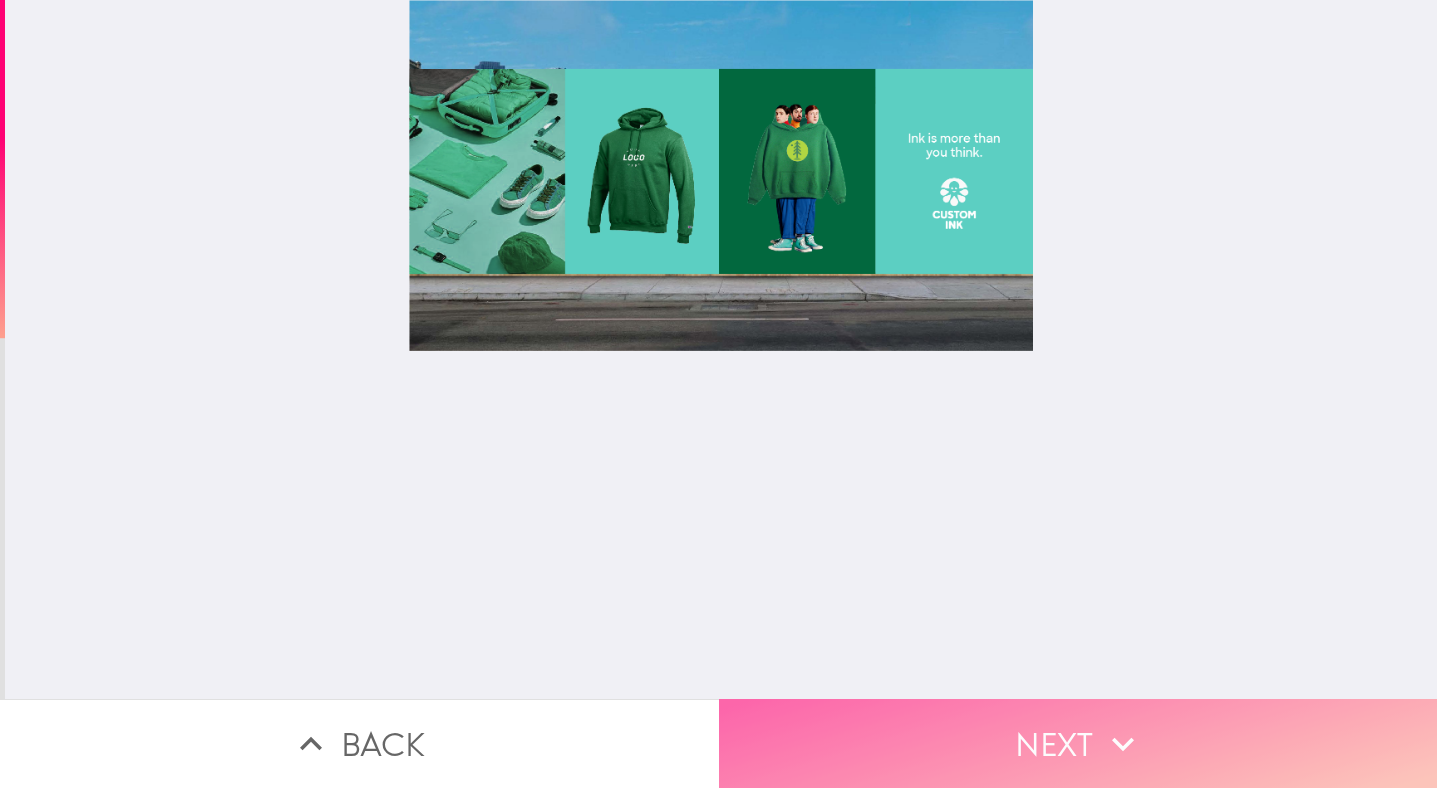 click on "Next" at bounding box center [1078, 743] 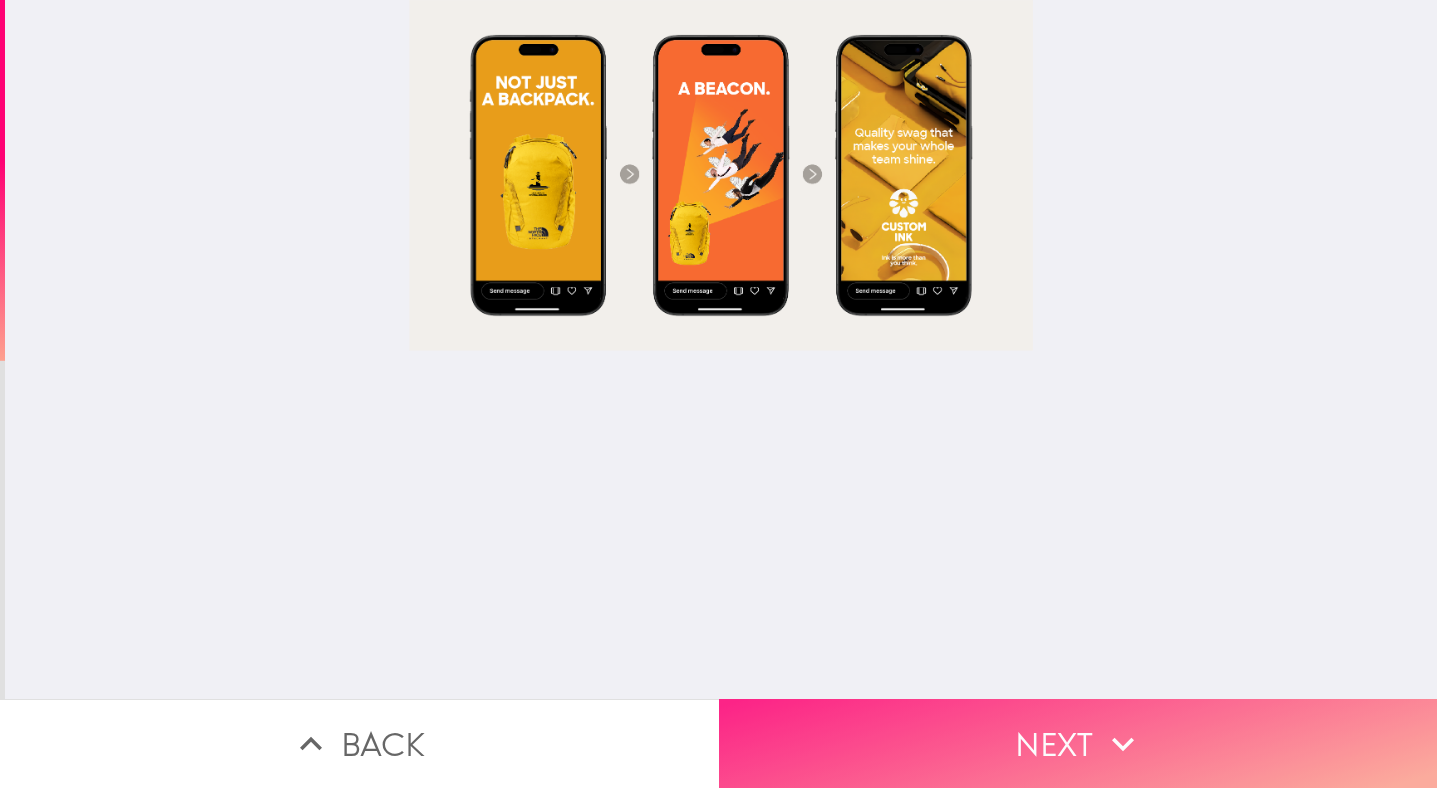 click on "Next" at bounding box center [1078, 743] 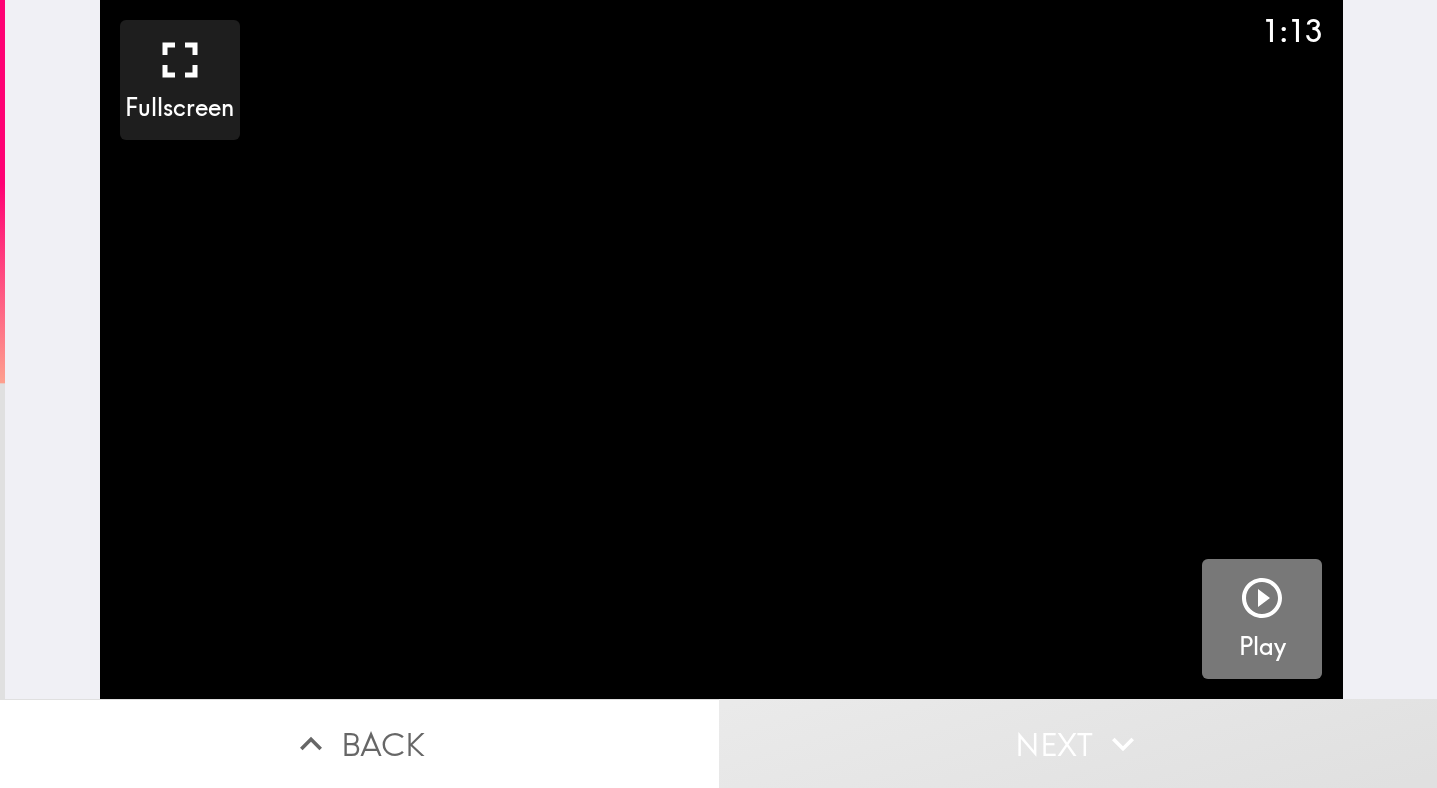 click at bounding box center (1262, 602) 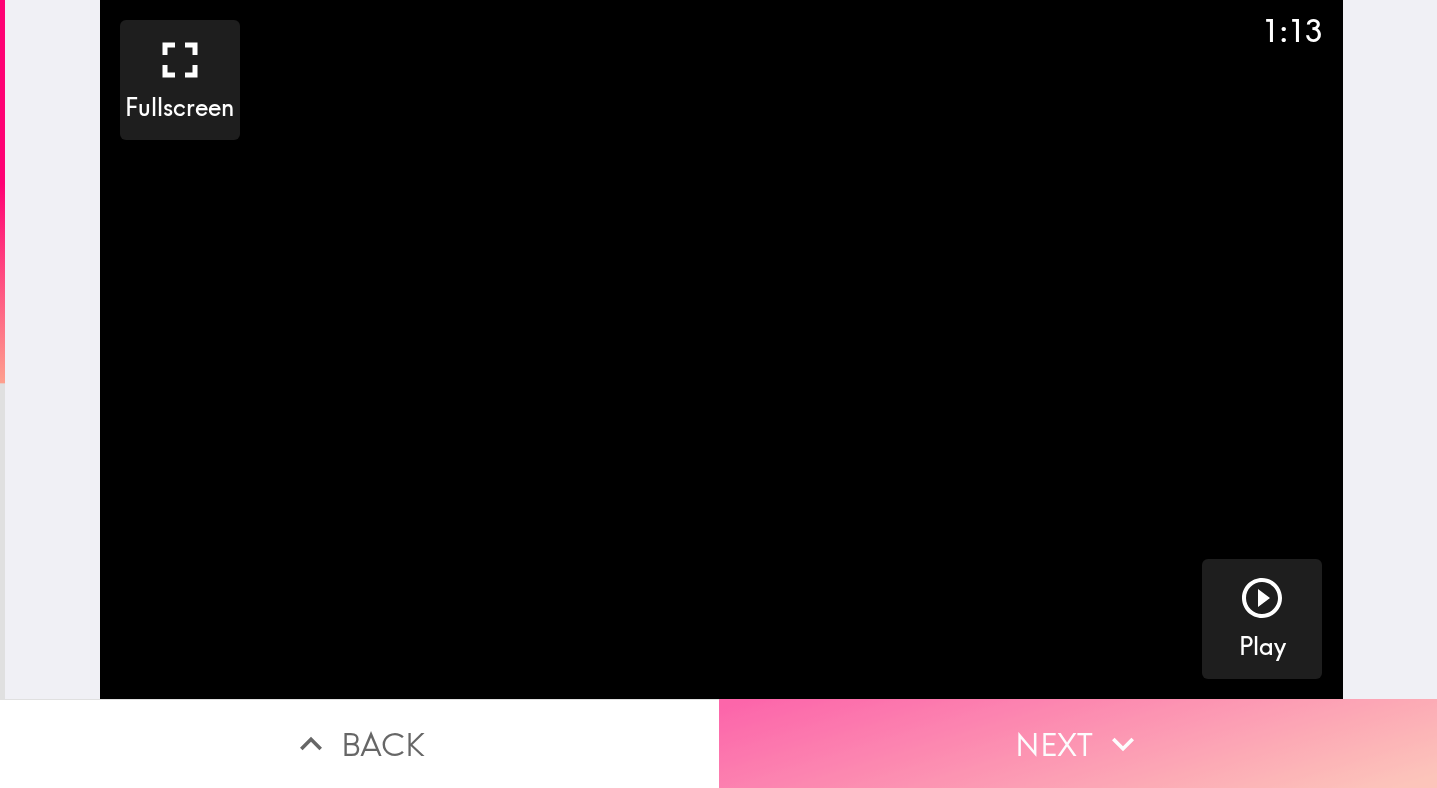 click on "Next" at bounding box center (1078, 743) 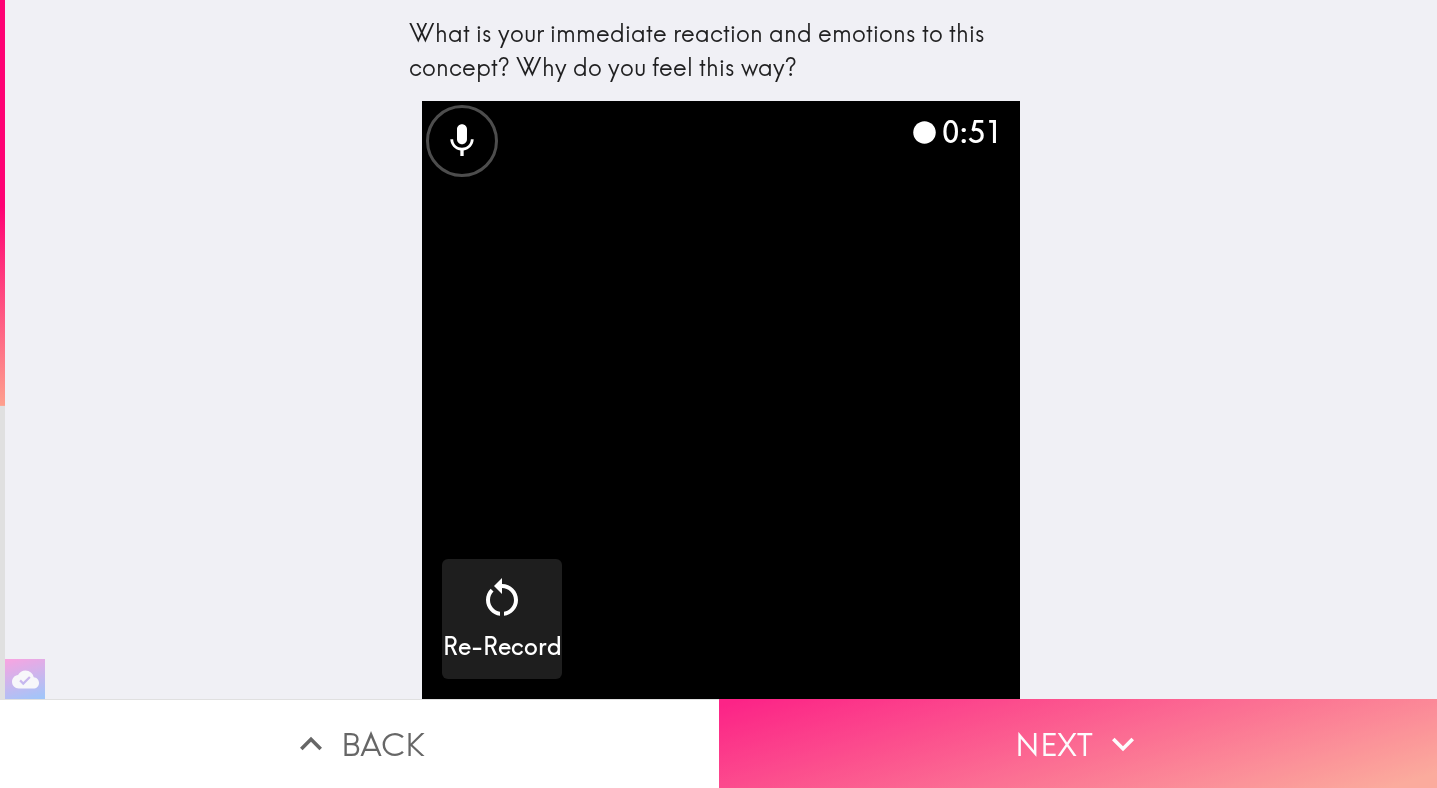 click on "Next" at bounding box center [1078, 743] 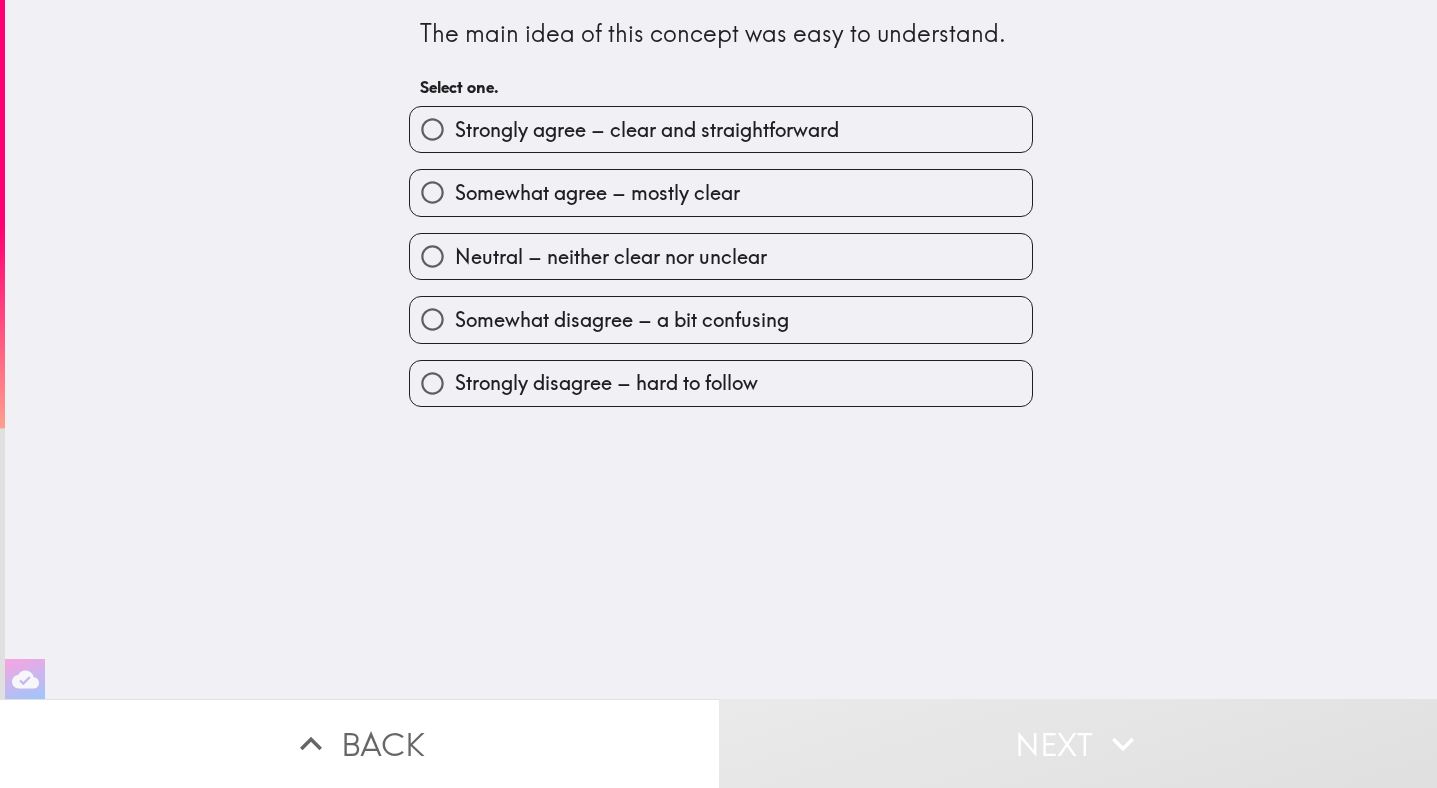 click on "Strongly agree – clear and straightforward" at bounding box center [721, 129] 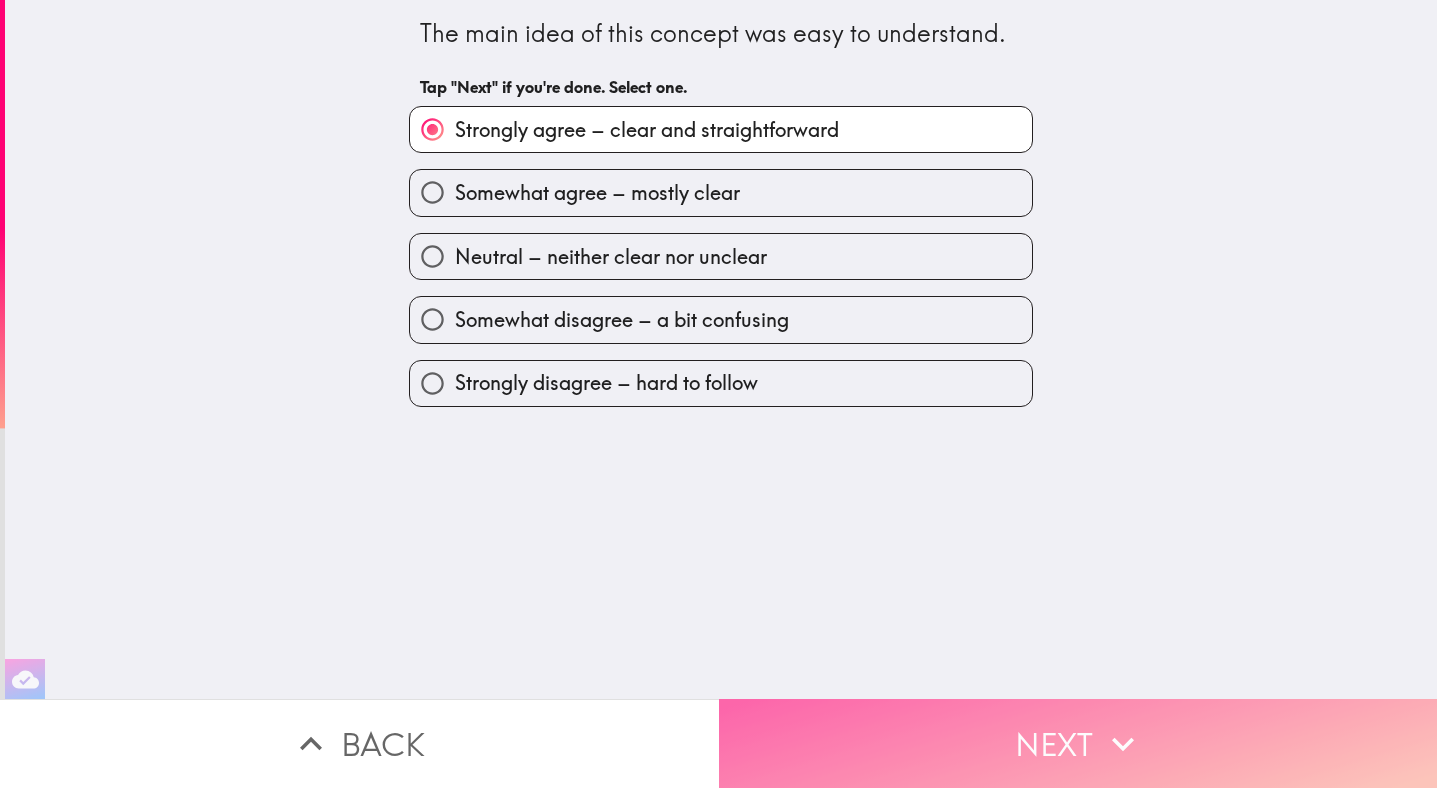 click on "Next" at bounding box center [1078, 743] 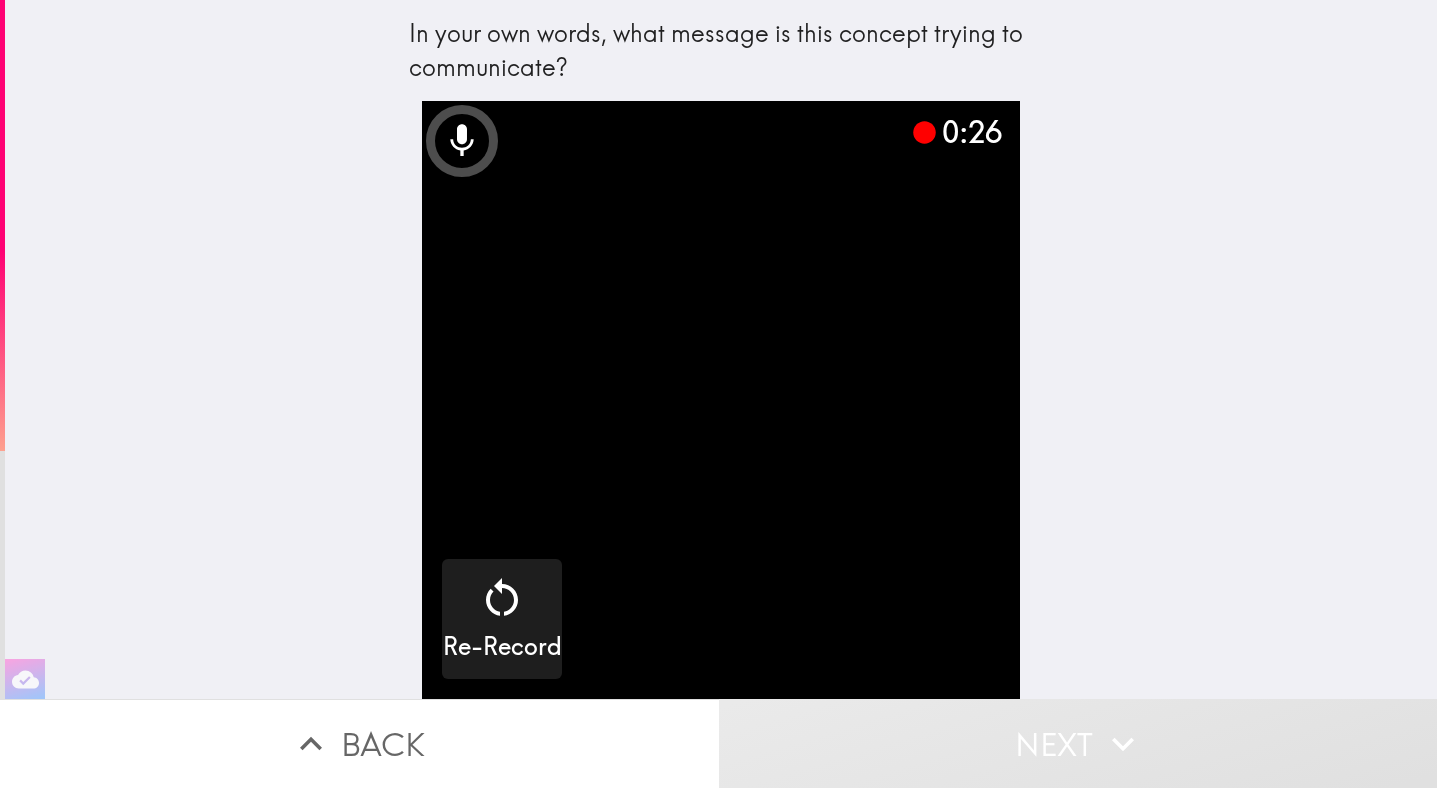 click on "Next" at bounding box center [1078, 743] 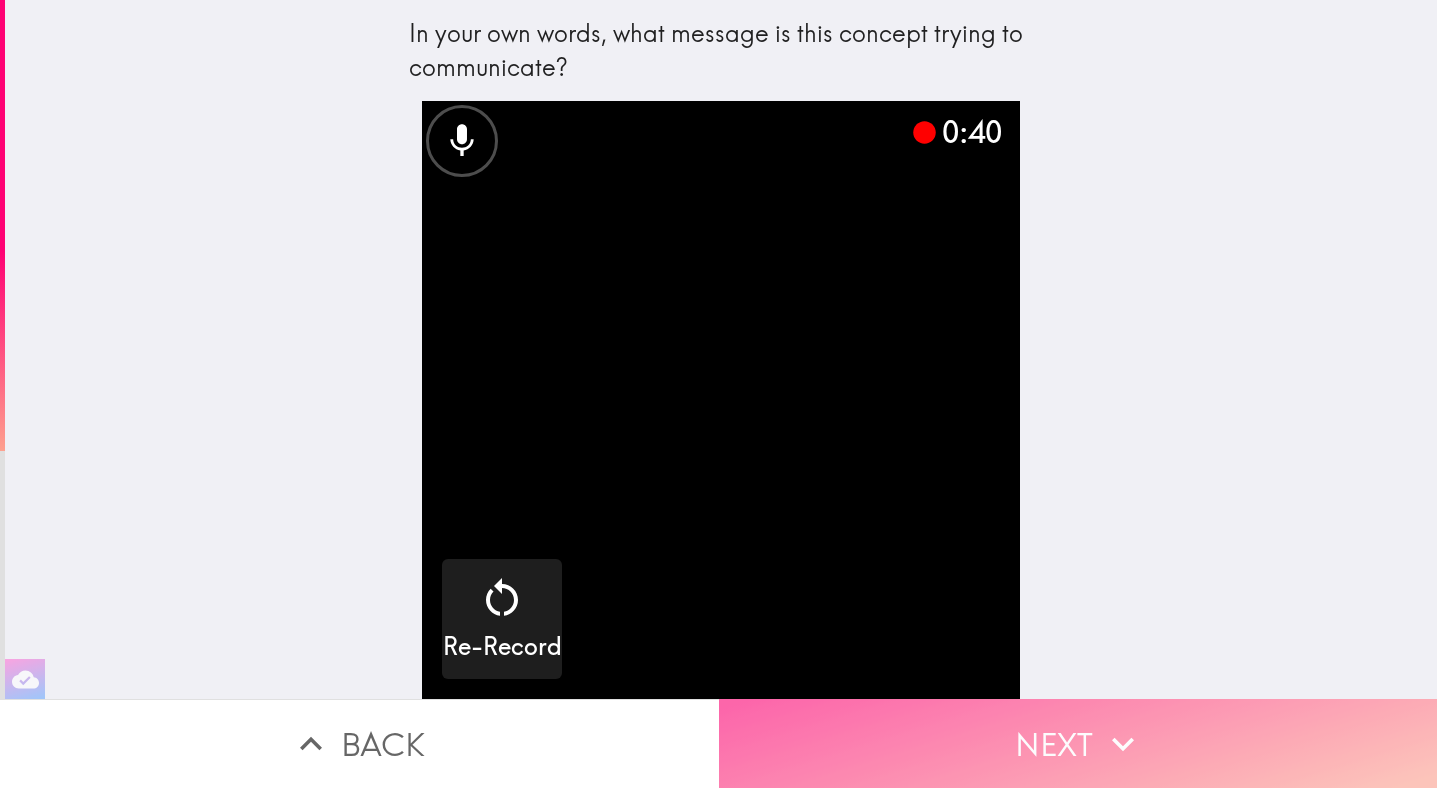 click on "Next" at bounding box center [1078, 743] 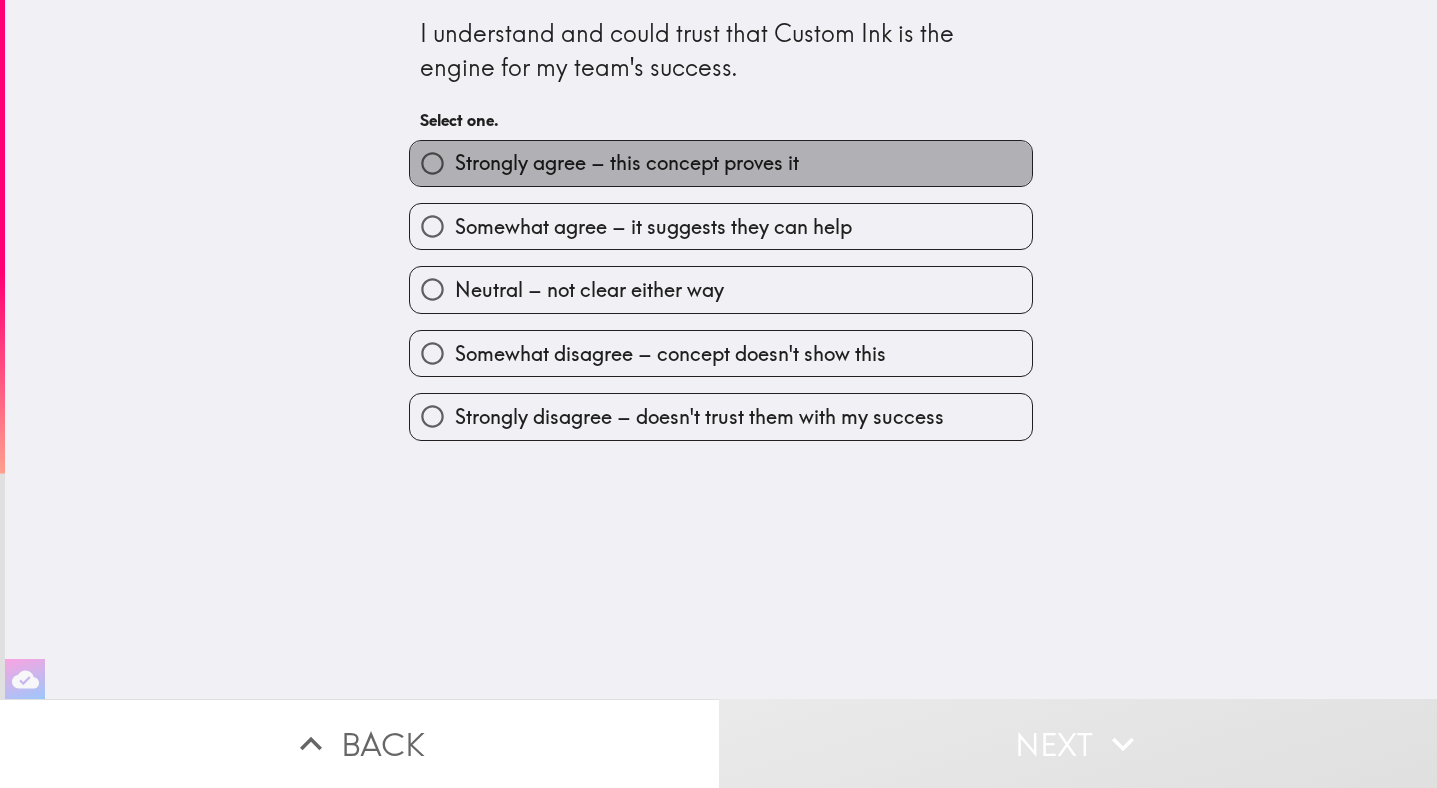 click on "Strongly agree – this concept proves it" at bounding box center (627, 163) 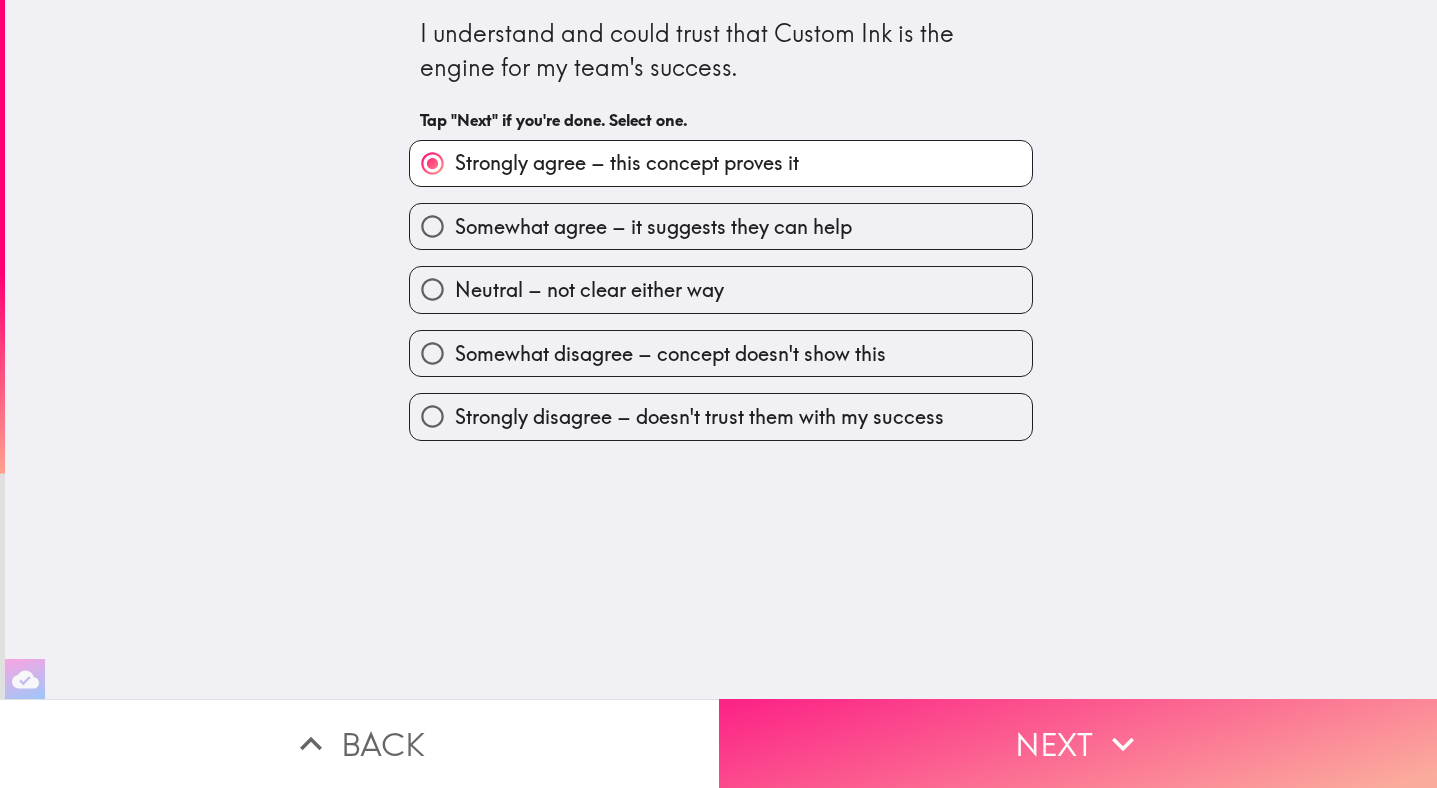 click on "Next" at bounding box center [1078, 743] 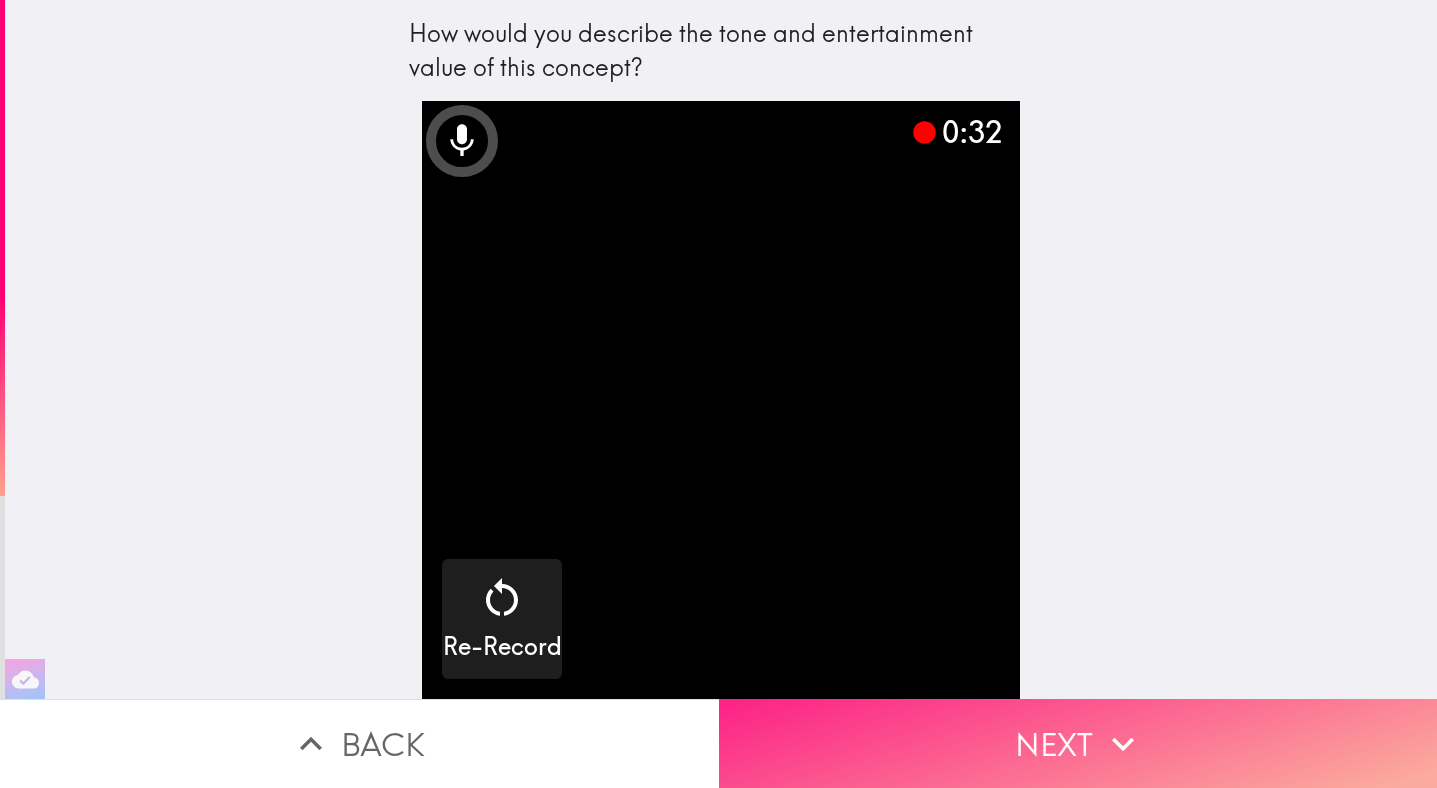 click on "Next" at bounding box center [1078, 743] 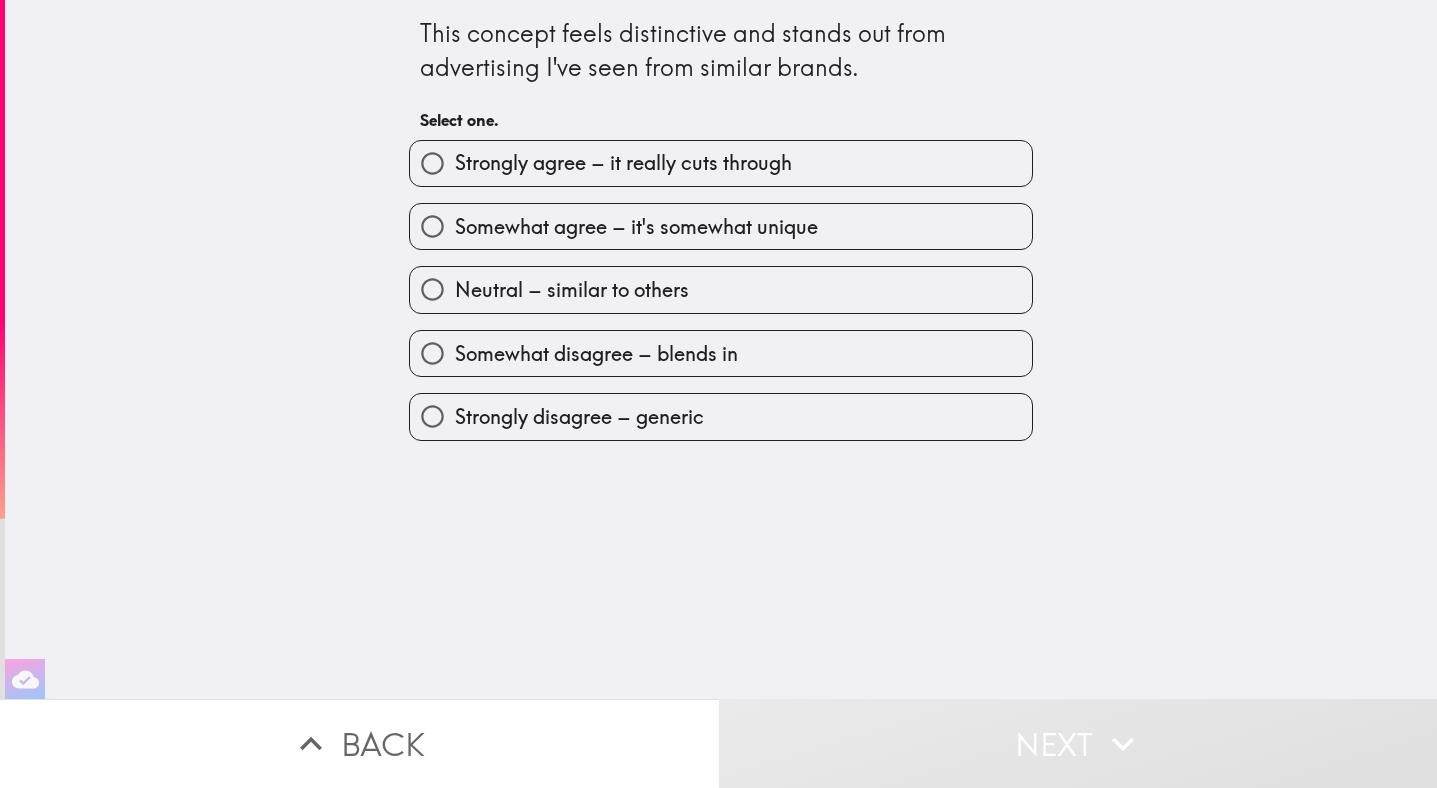 click on "Strongly agree – it really cuts through" at bounding box center (623, 163) 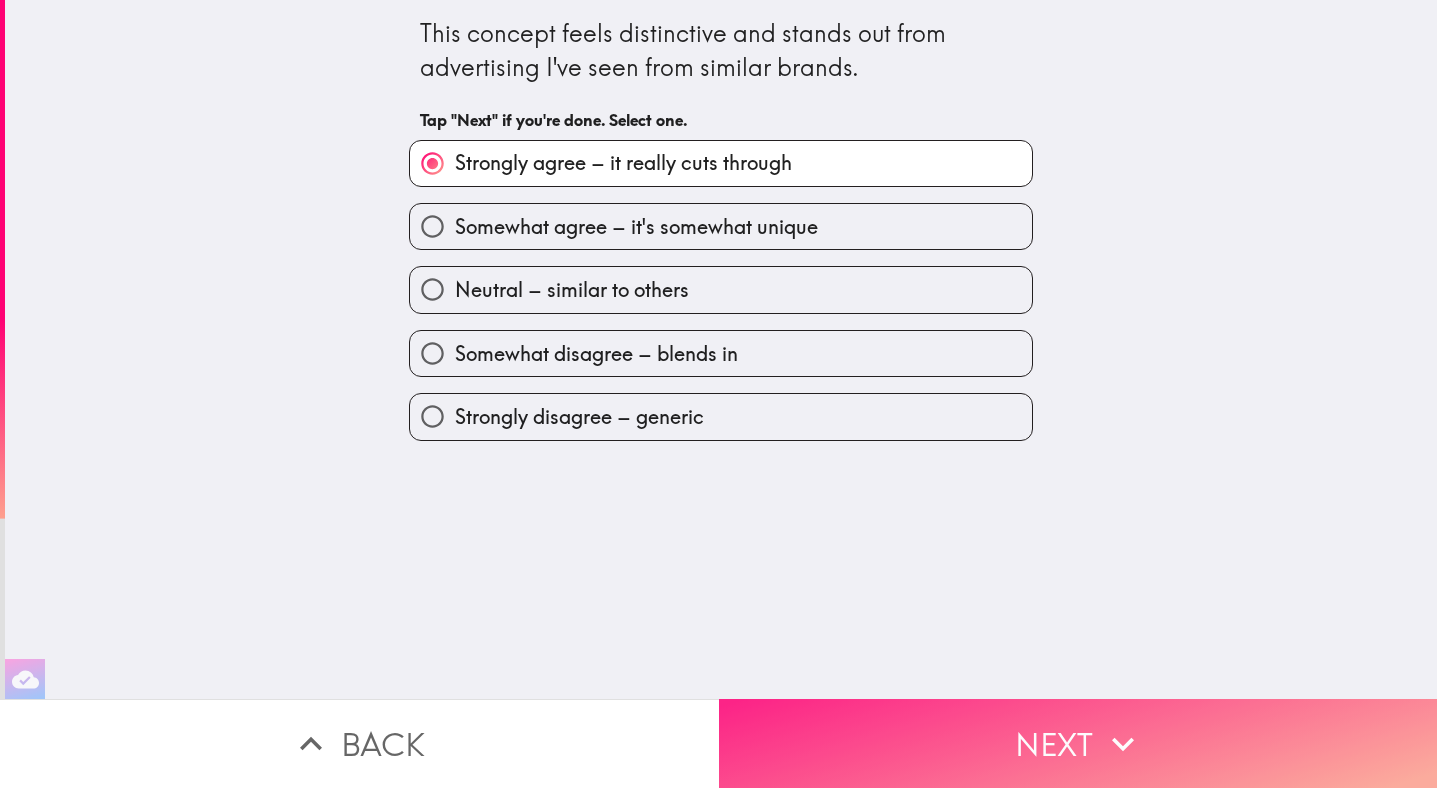 click on "Next" at bounding box center [1078, 743] 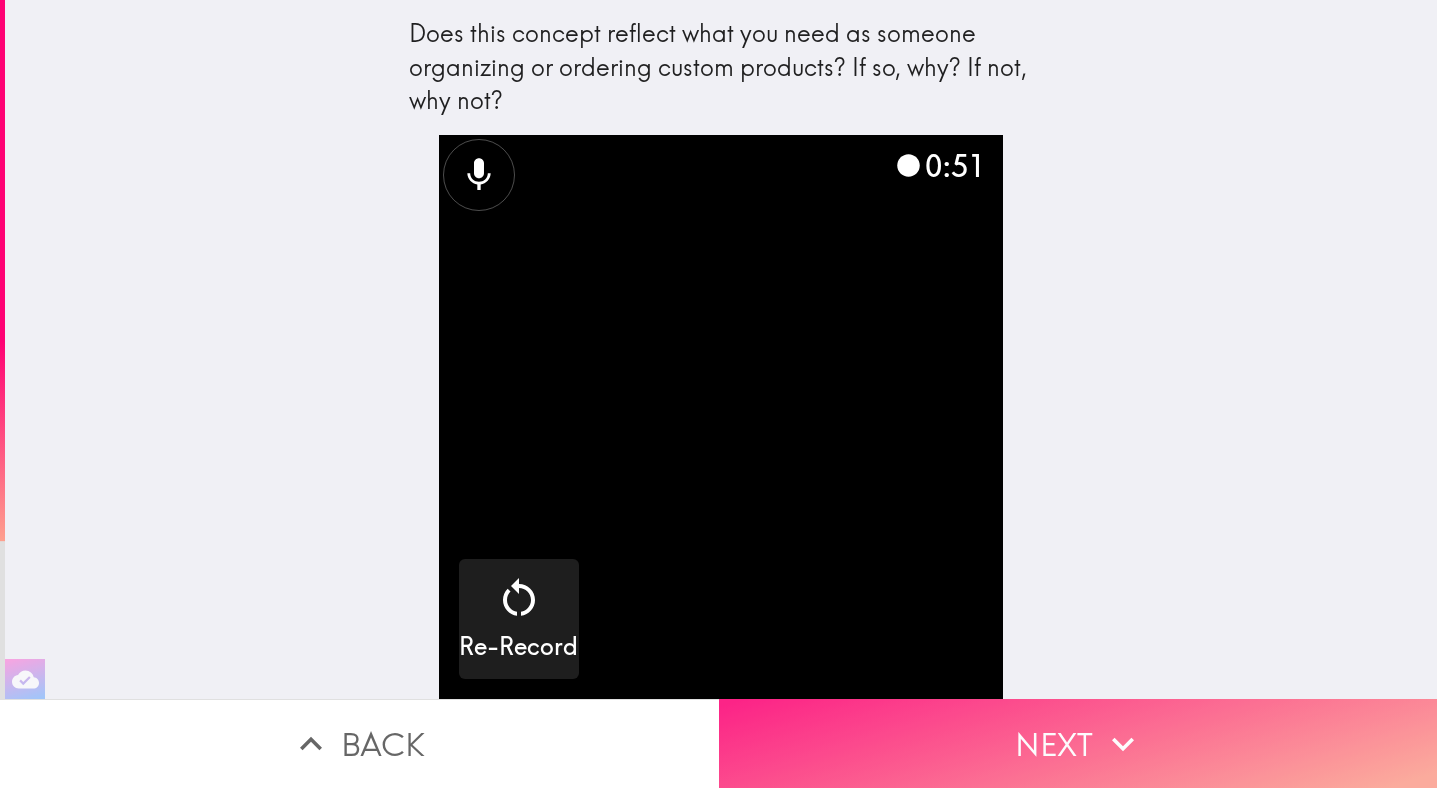 click on "Next" at bounding box center [1078, 743] 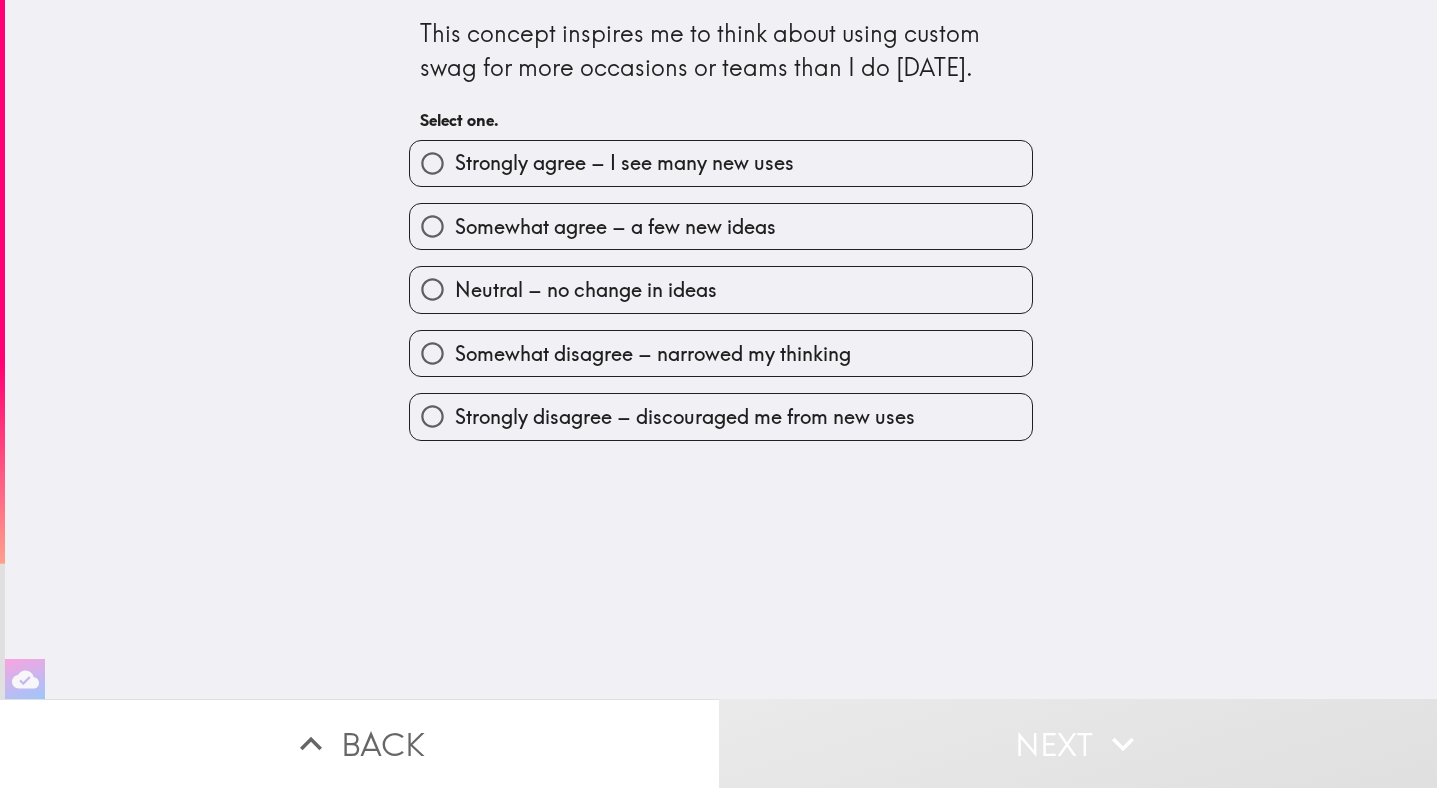 click on "Strongly agree – I see many new uses" at bounding box center (624, 163) 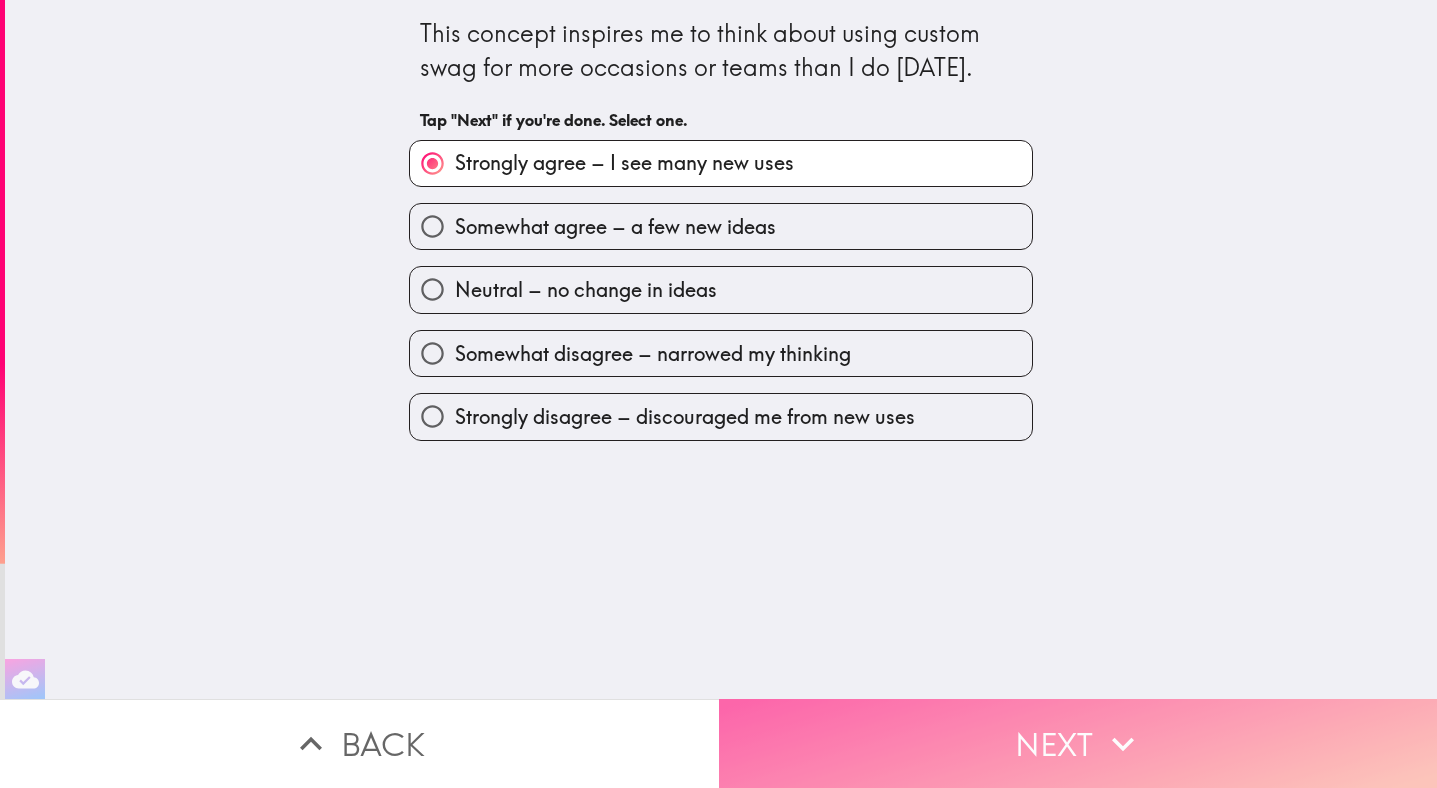 click on "Next" at bounding box center [1078, 743] 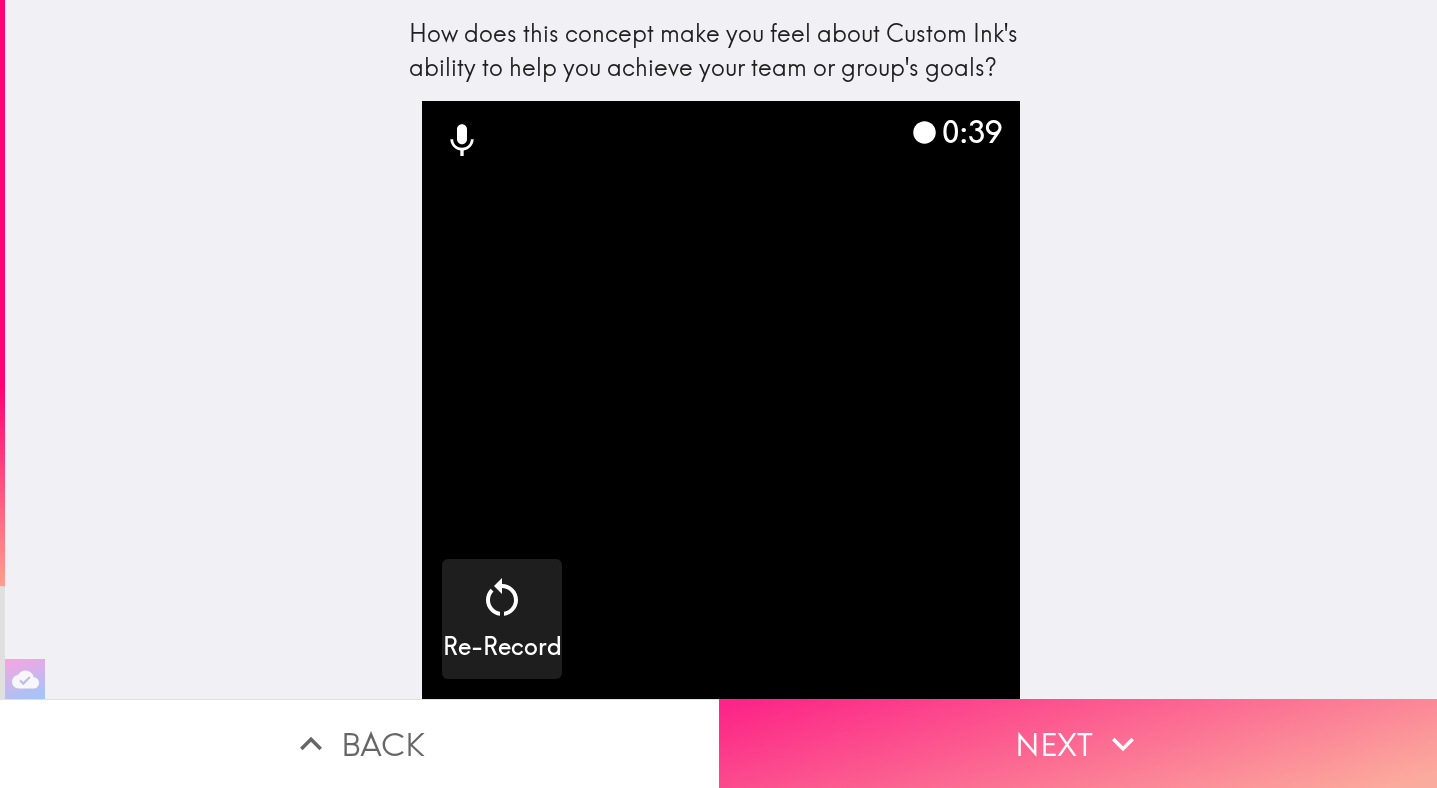 click on "Next" at bounding box center (1078, 743) 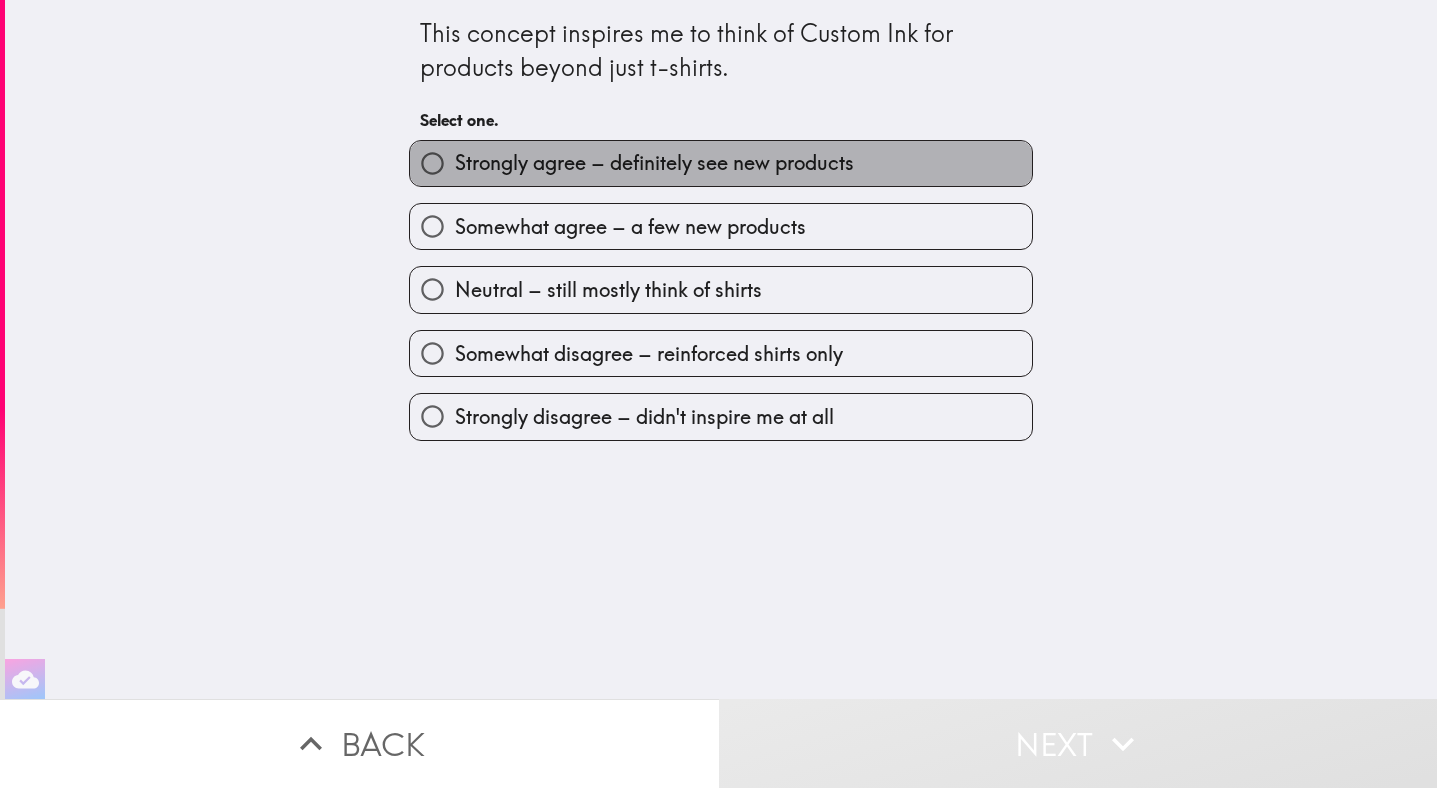 click on "Strongly agree – definitely see new products" at bounding box center [654, 163] 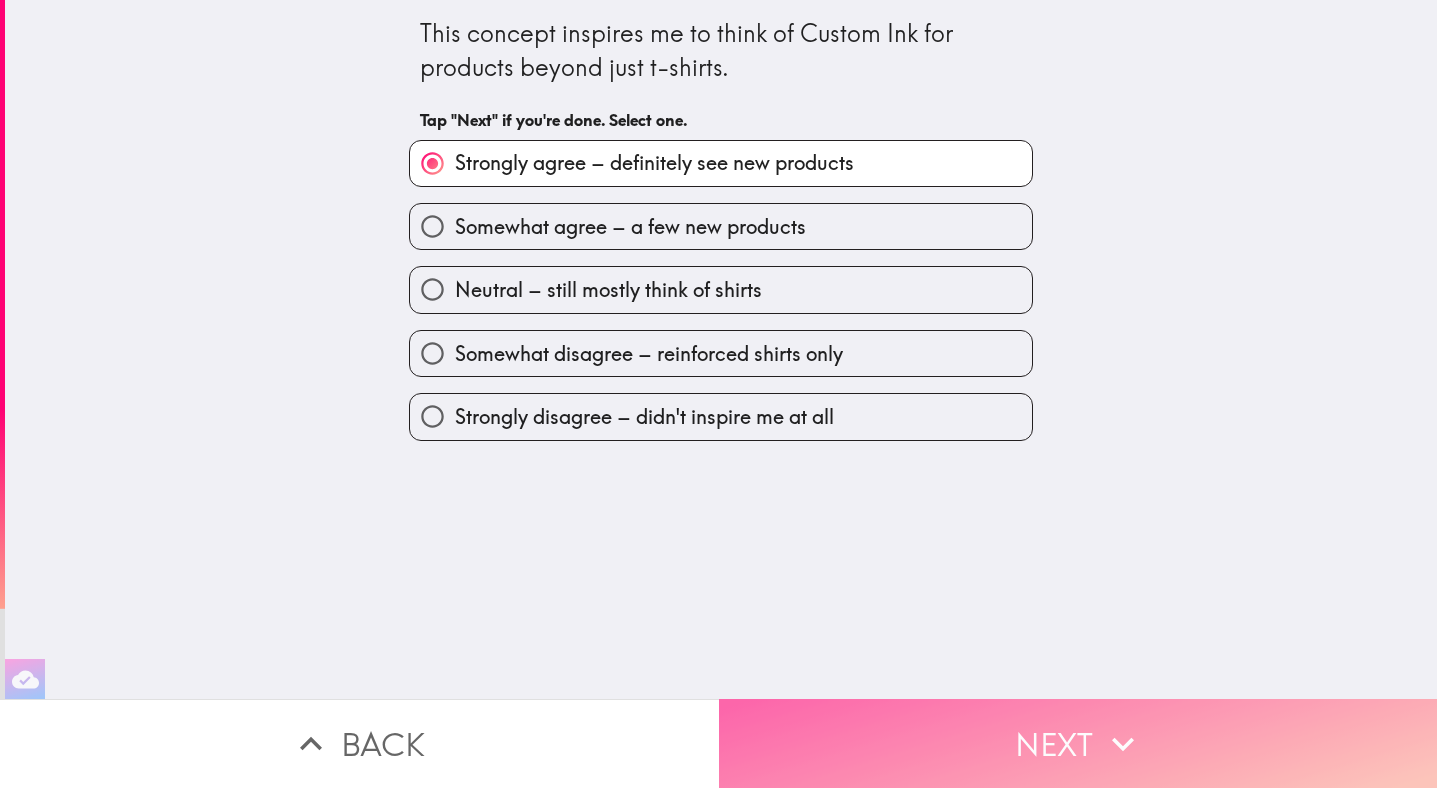 click on "Next" at bounding box center [1078, 743] 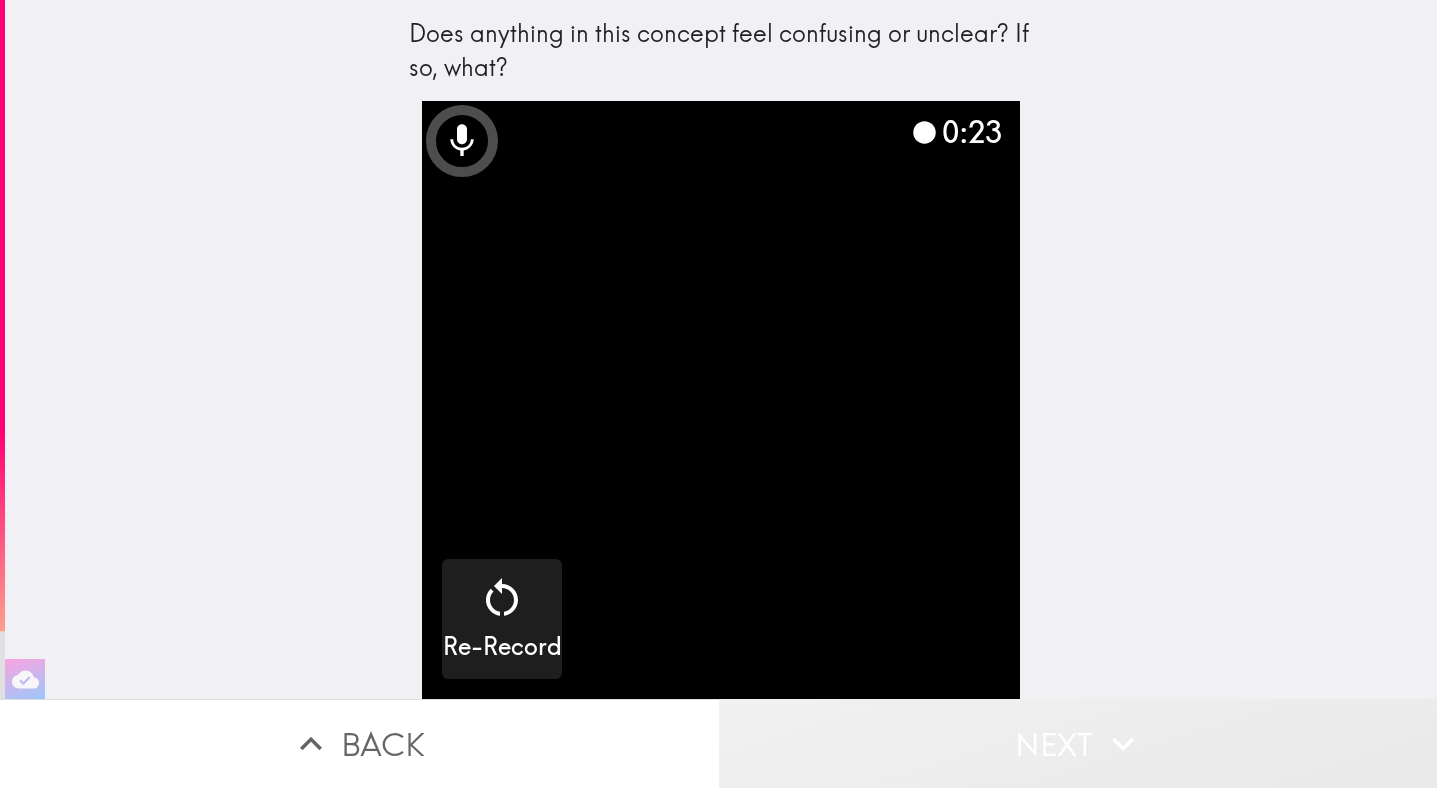 click on "Next" at bounding box center (1078, 743) 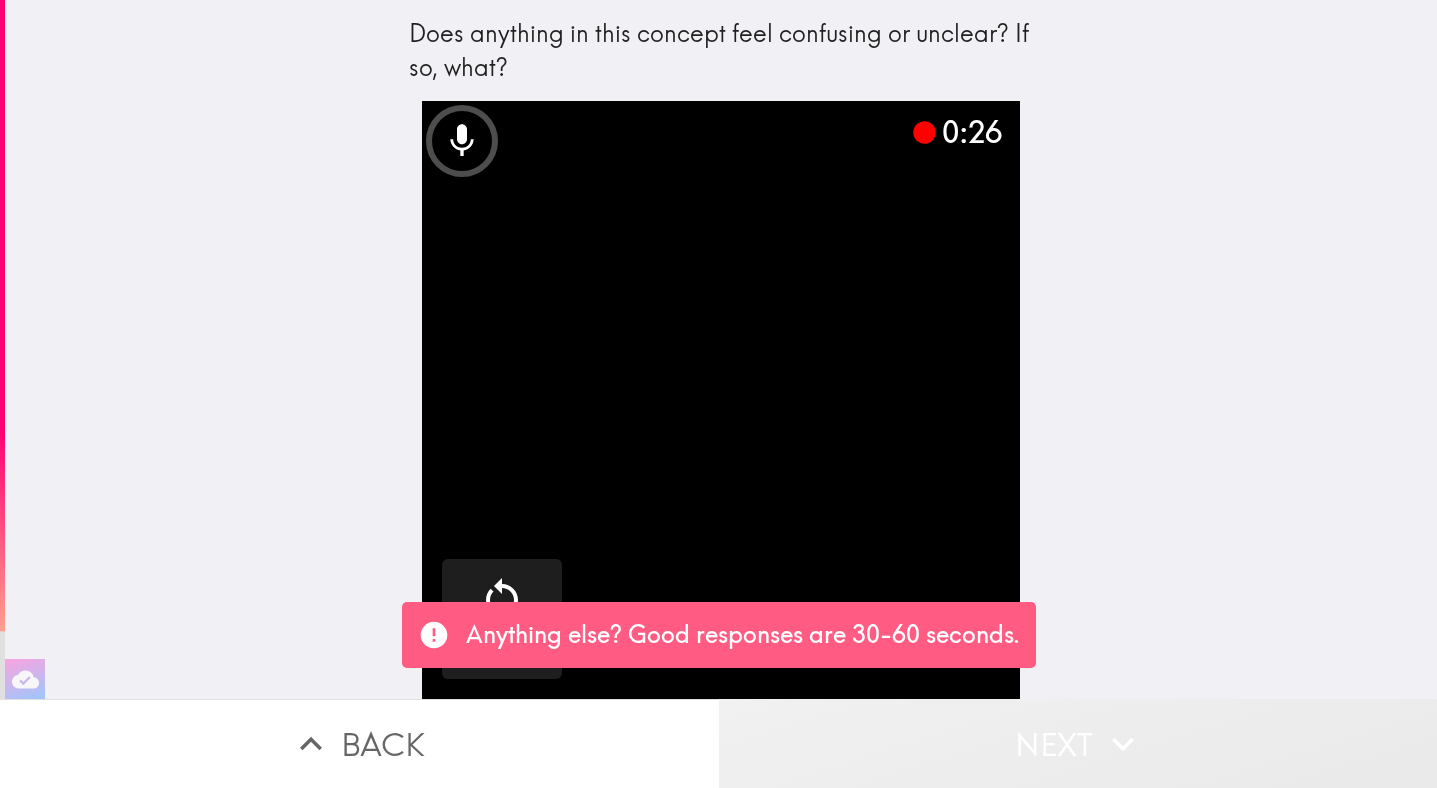 click on "Next" at bounding box center (1078, 743) 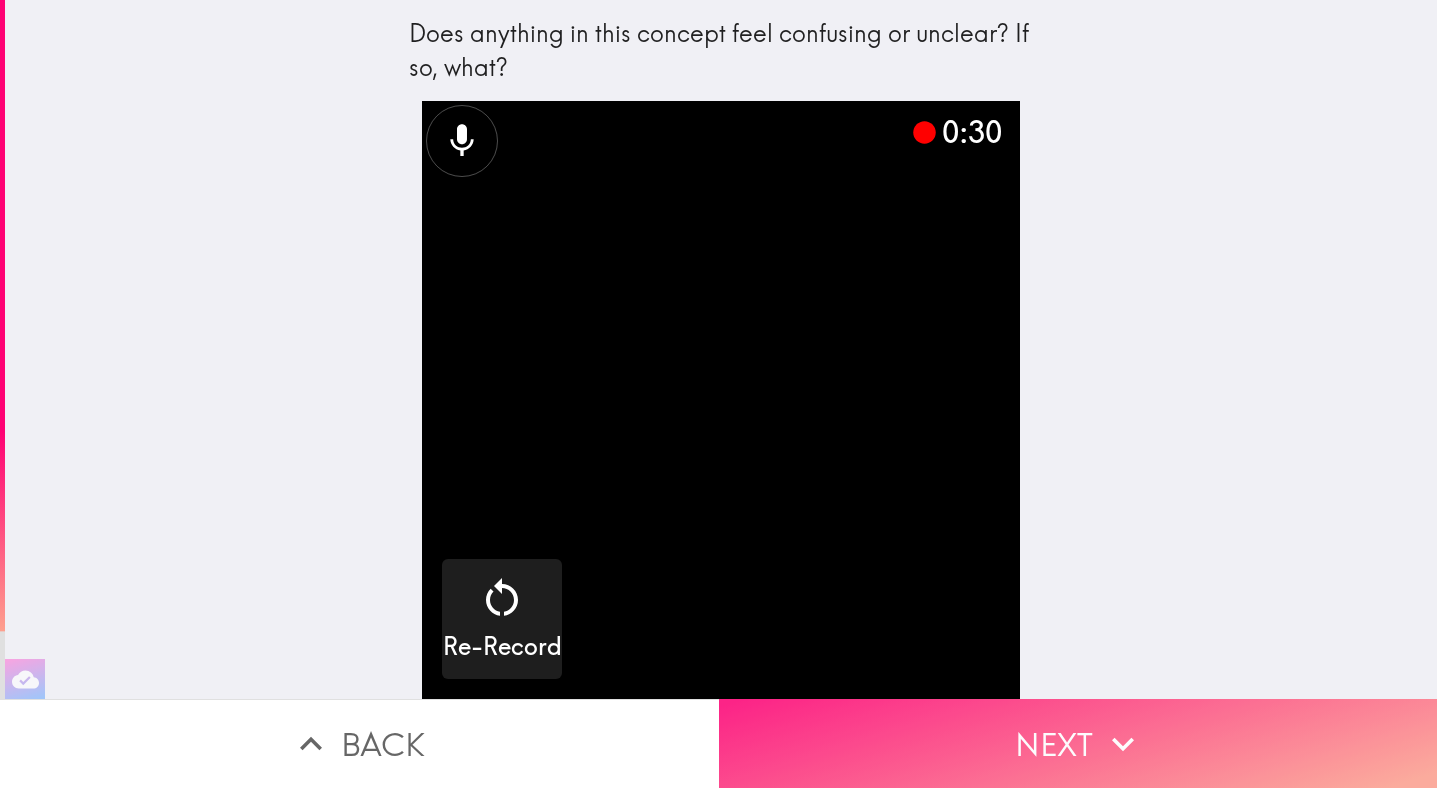 click on "Next" at bounding box center (1078, 743) 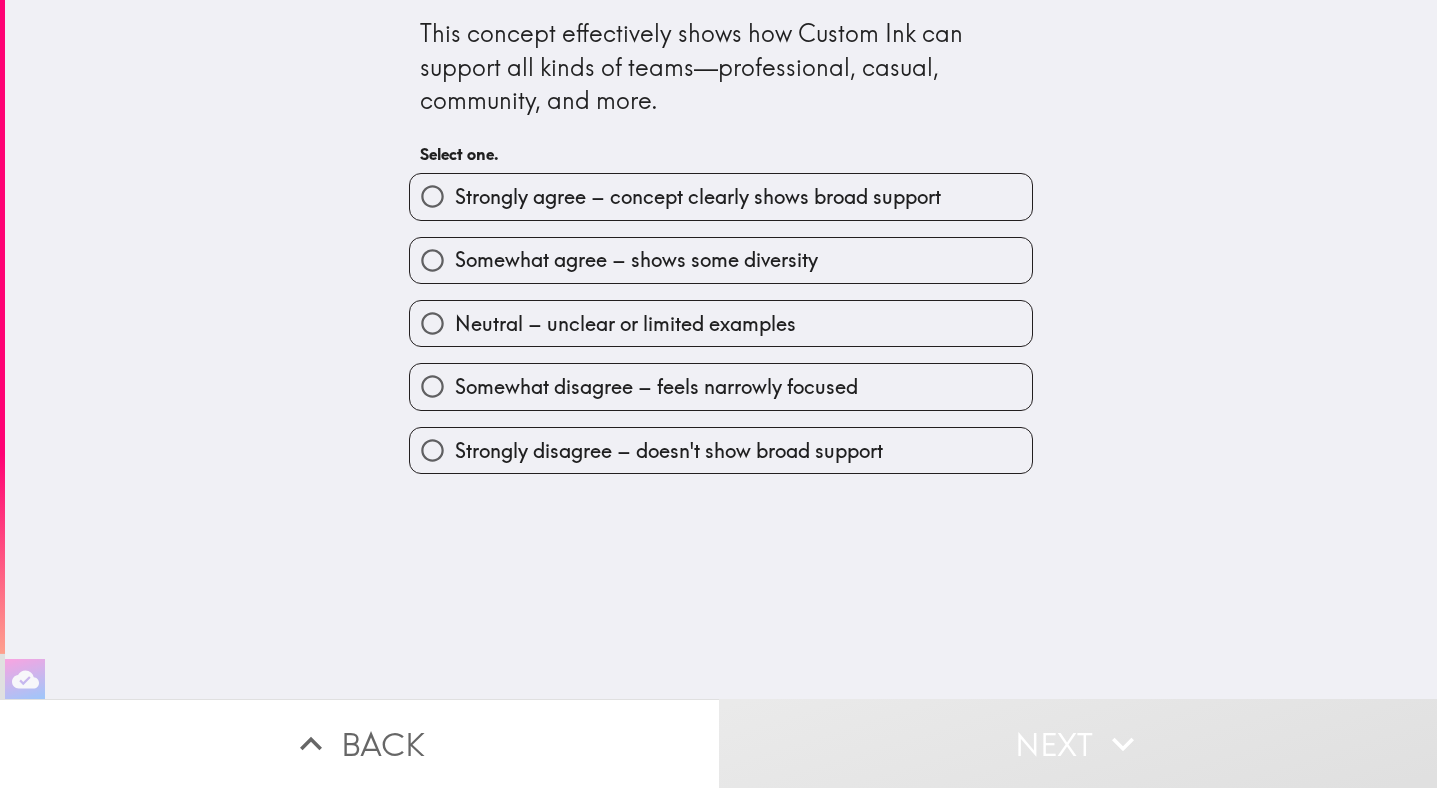 click on "Strongly agree – concept clearly shows broad support" at bounding box center (721, 196) 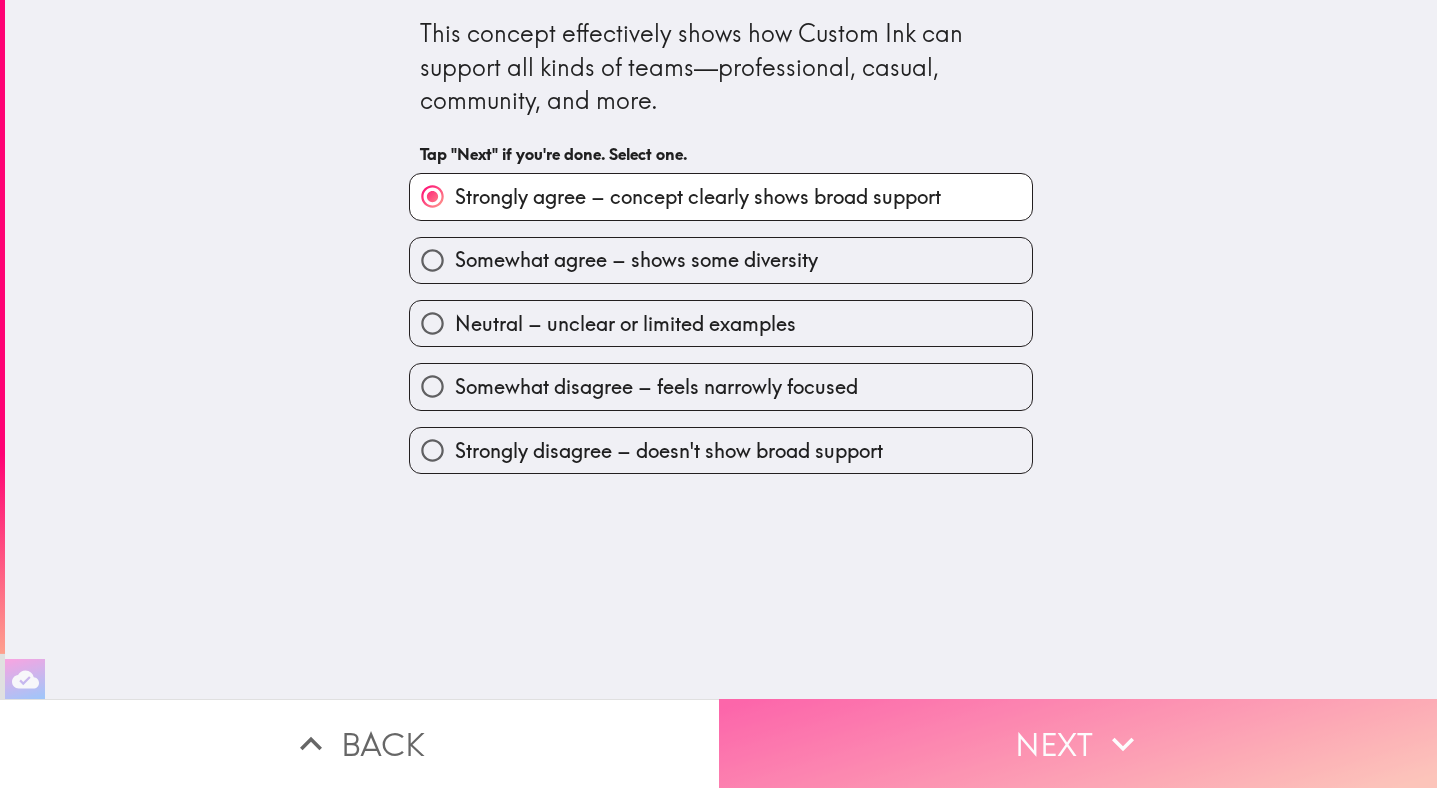 click on "Next" at bounding box center [1078, 743] 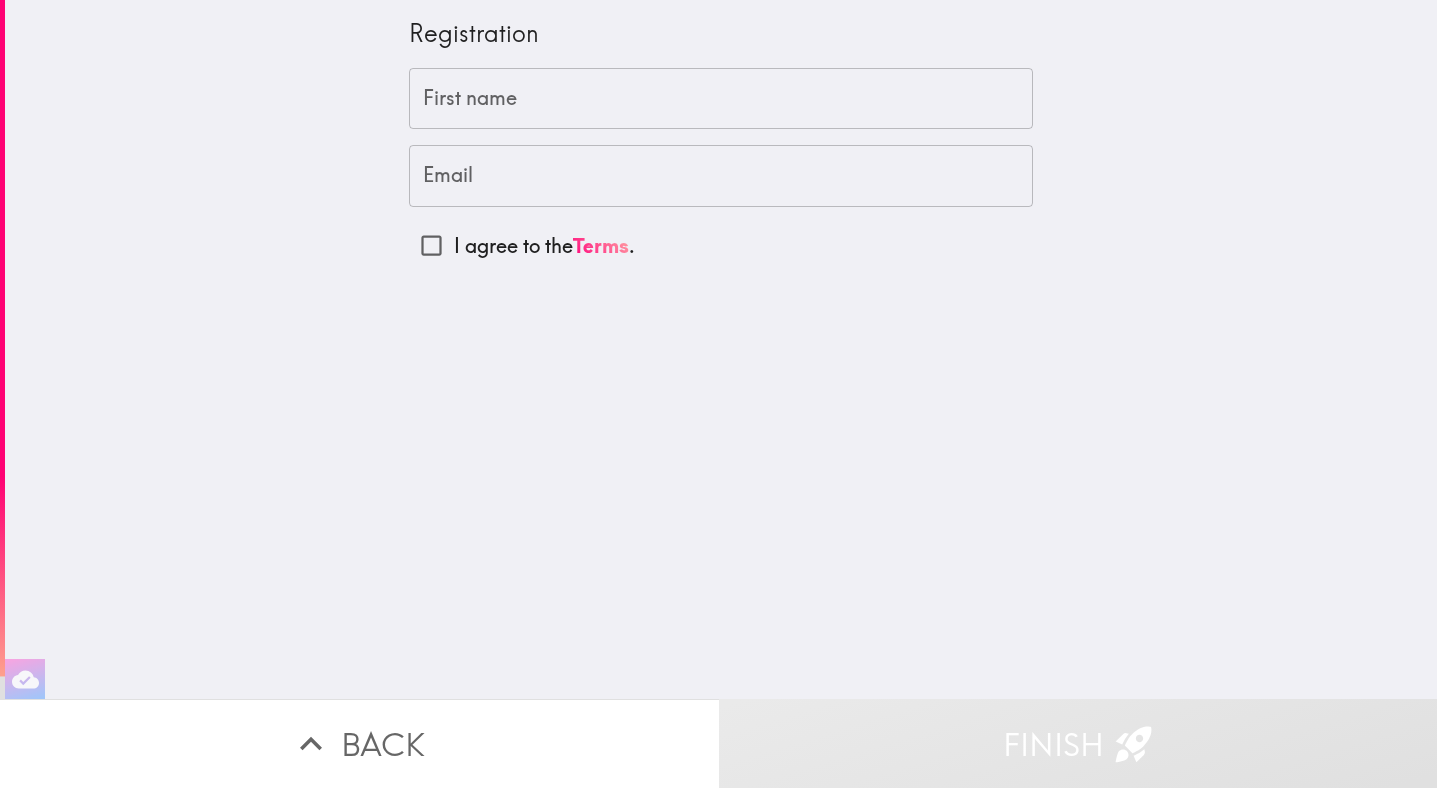 click on "First name" at bounding box center [721, 99] 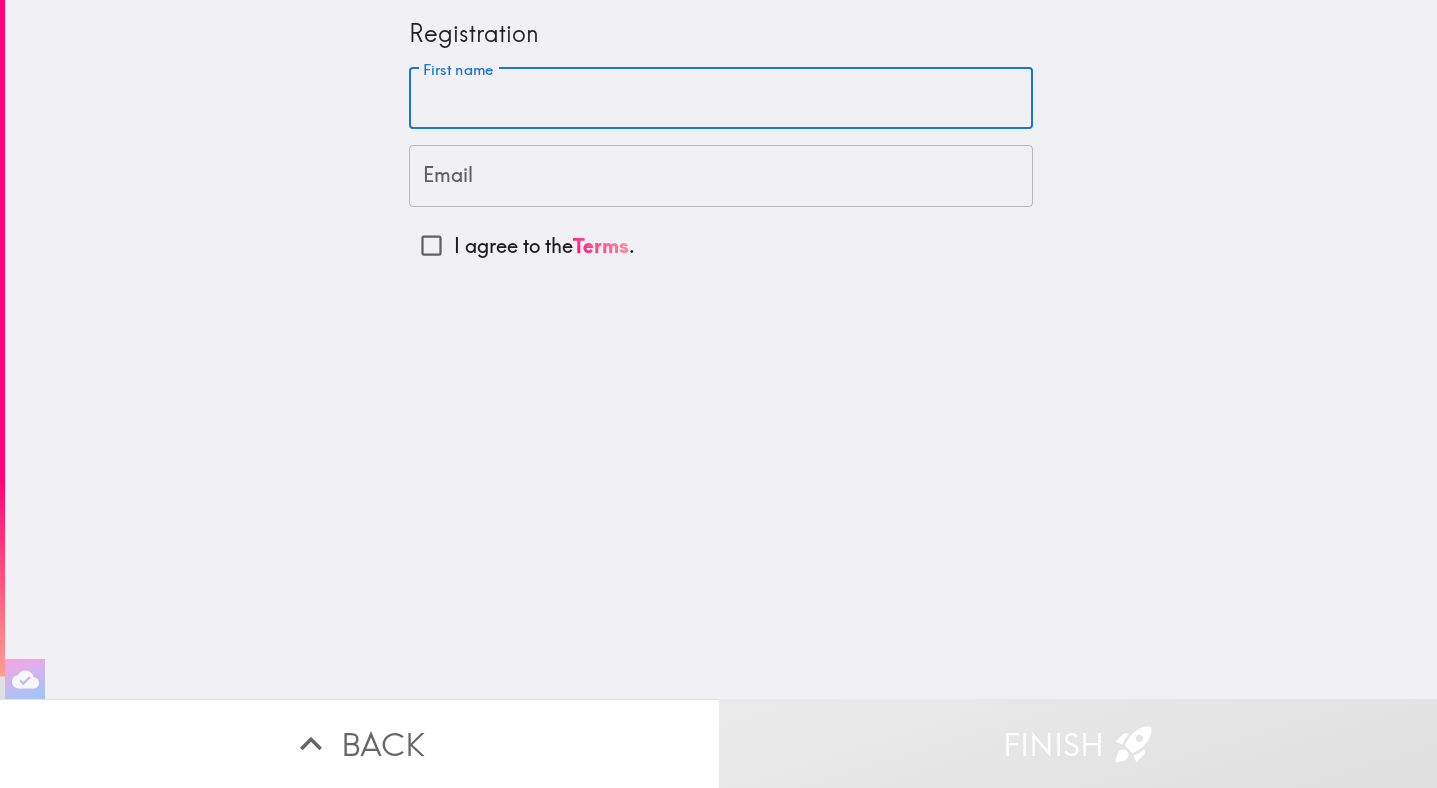 type on "Benjy" 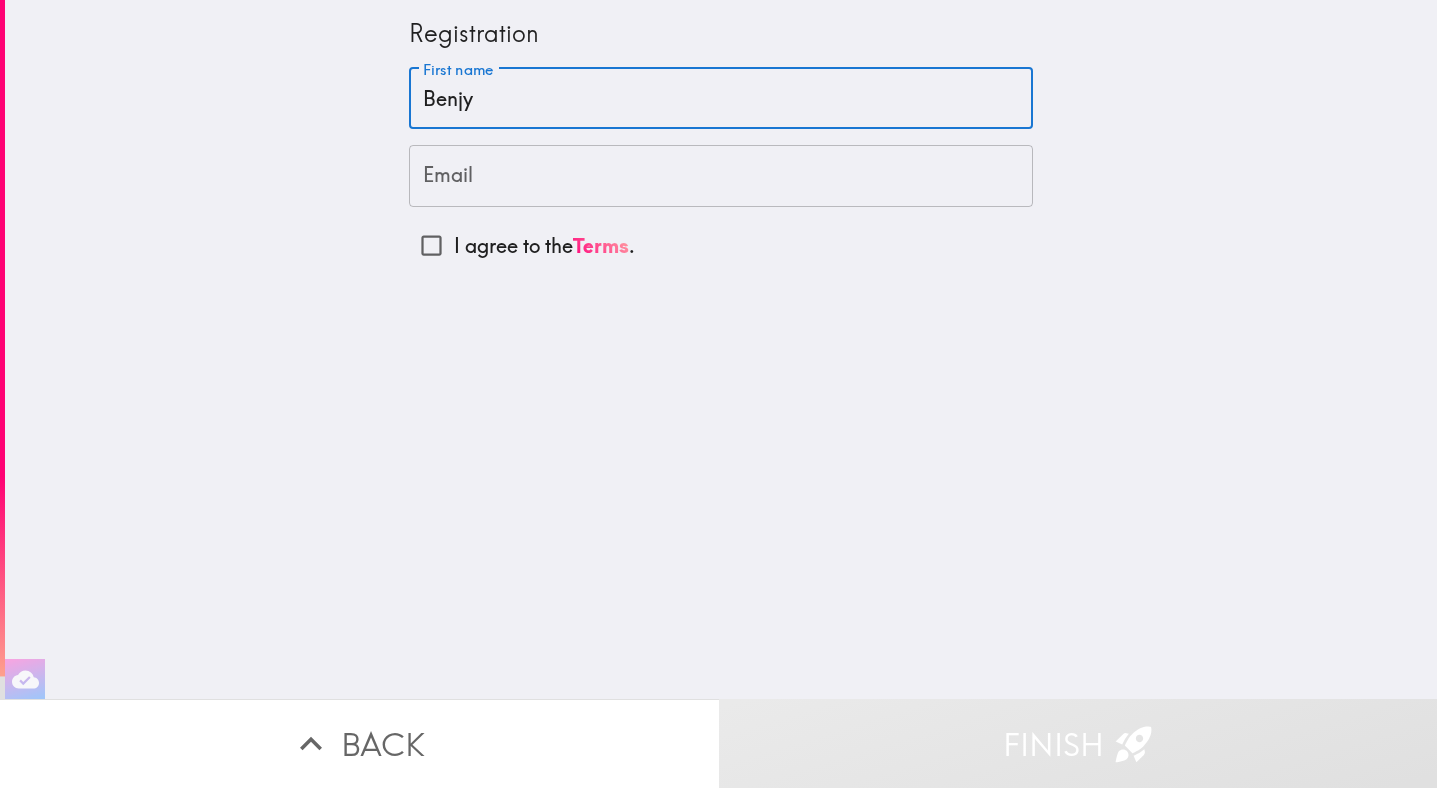 type on "[EMAIL_ADDRESS][DOMAIN_NAME]" 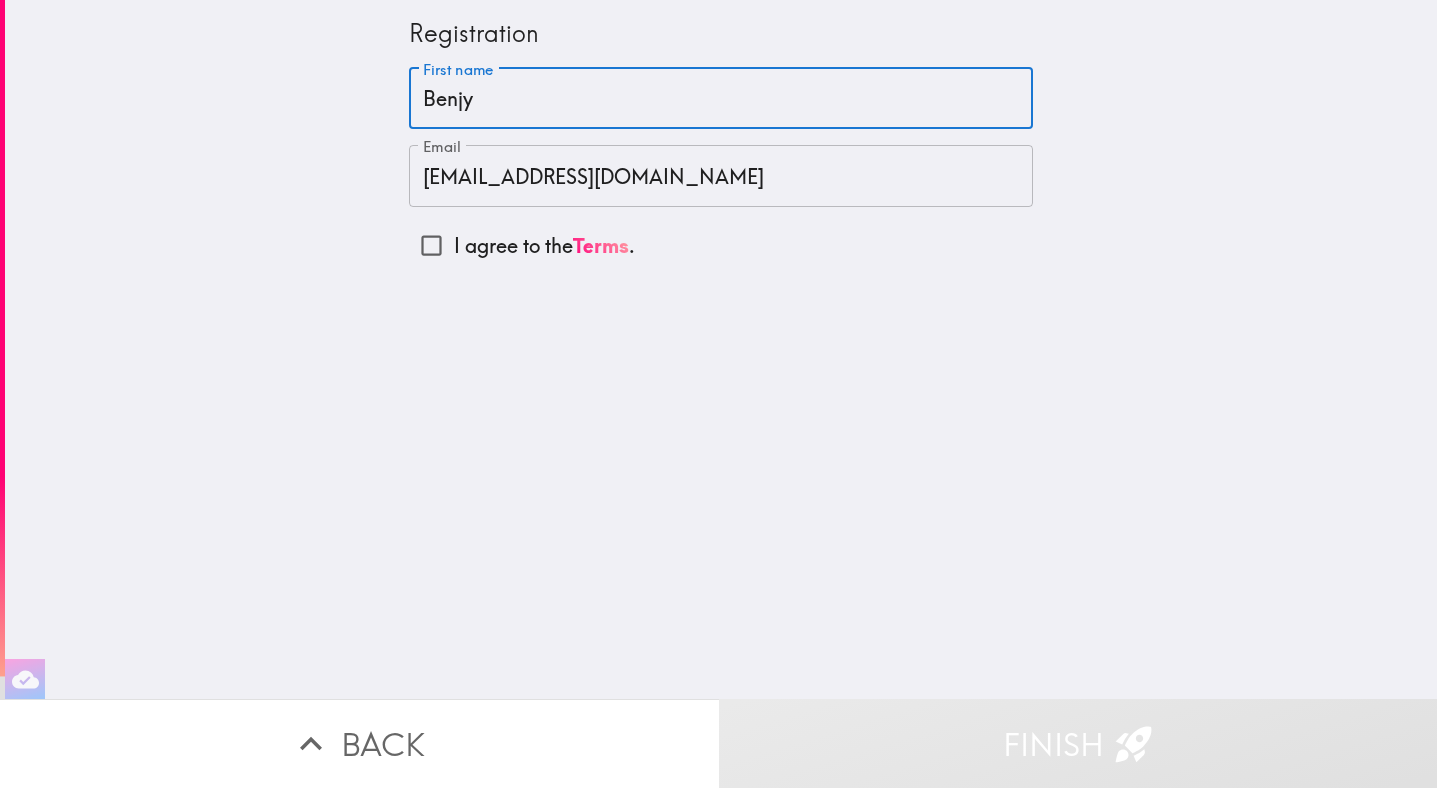 click on "I agree to the  Terms ." at bounding box center (431, 245) 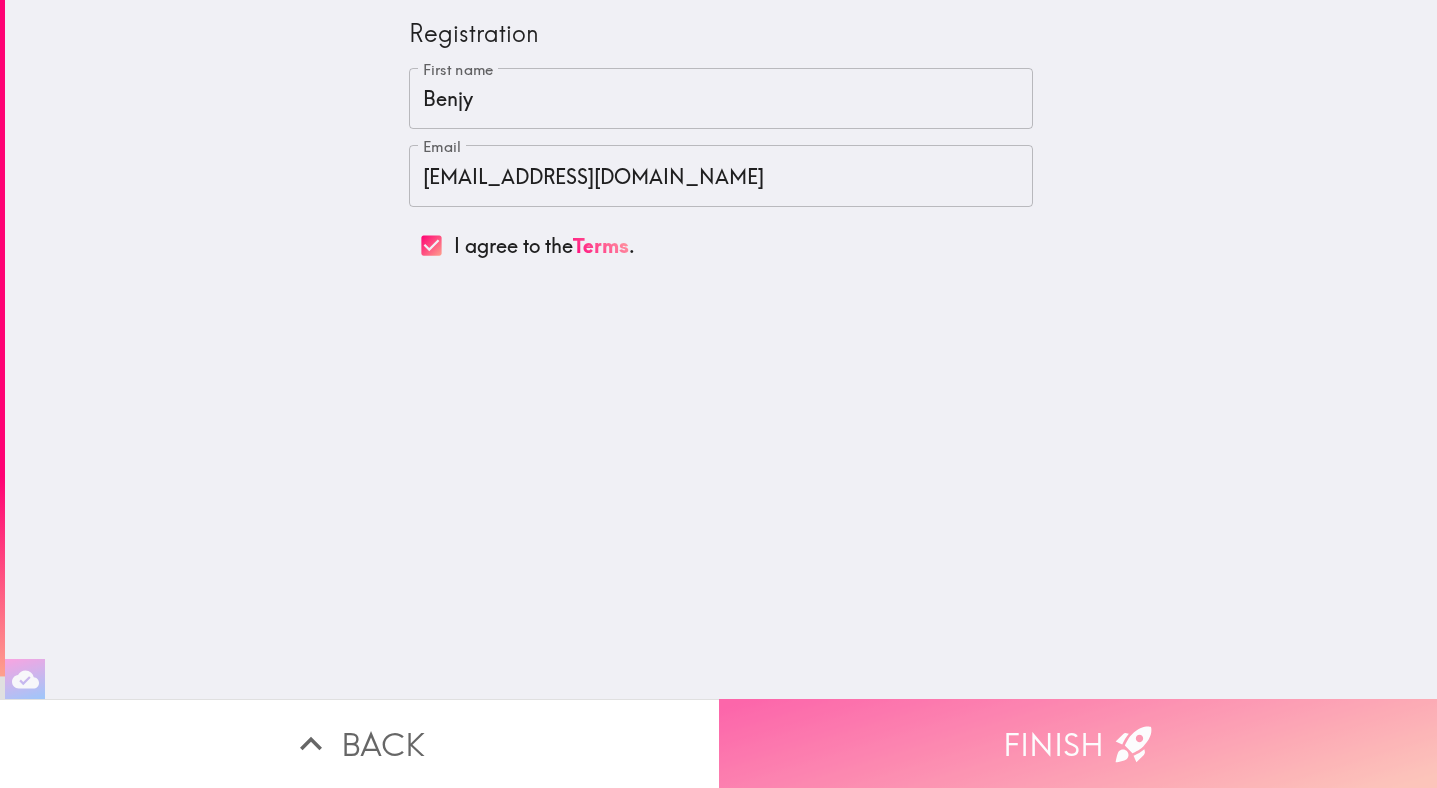 click on "Finish" at bounding box center (1078, 743) 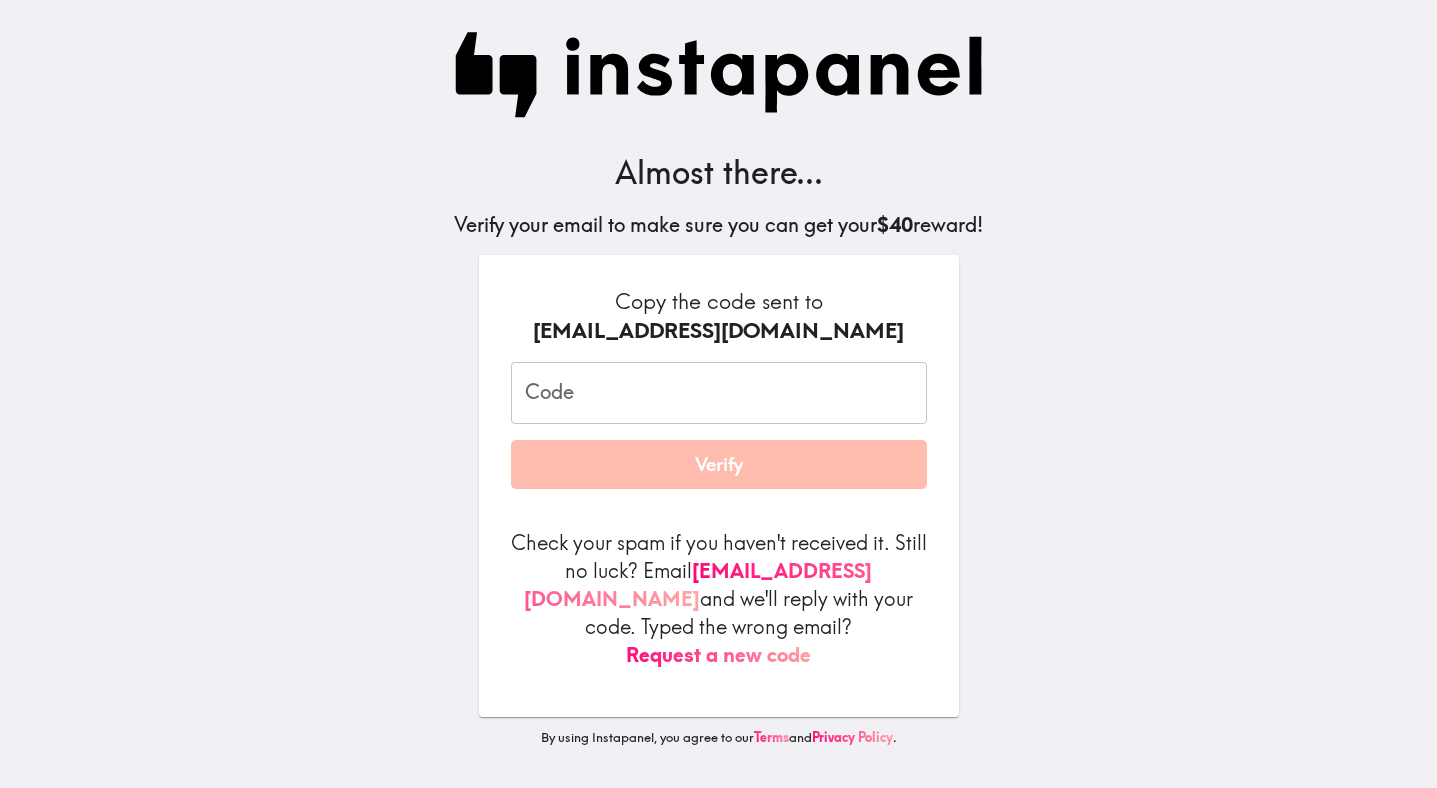 click on "Code" at bounding box center (719, 393) 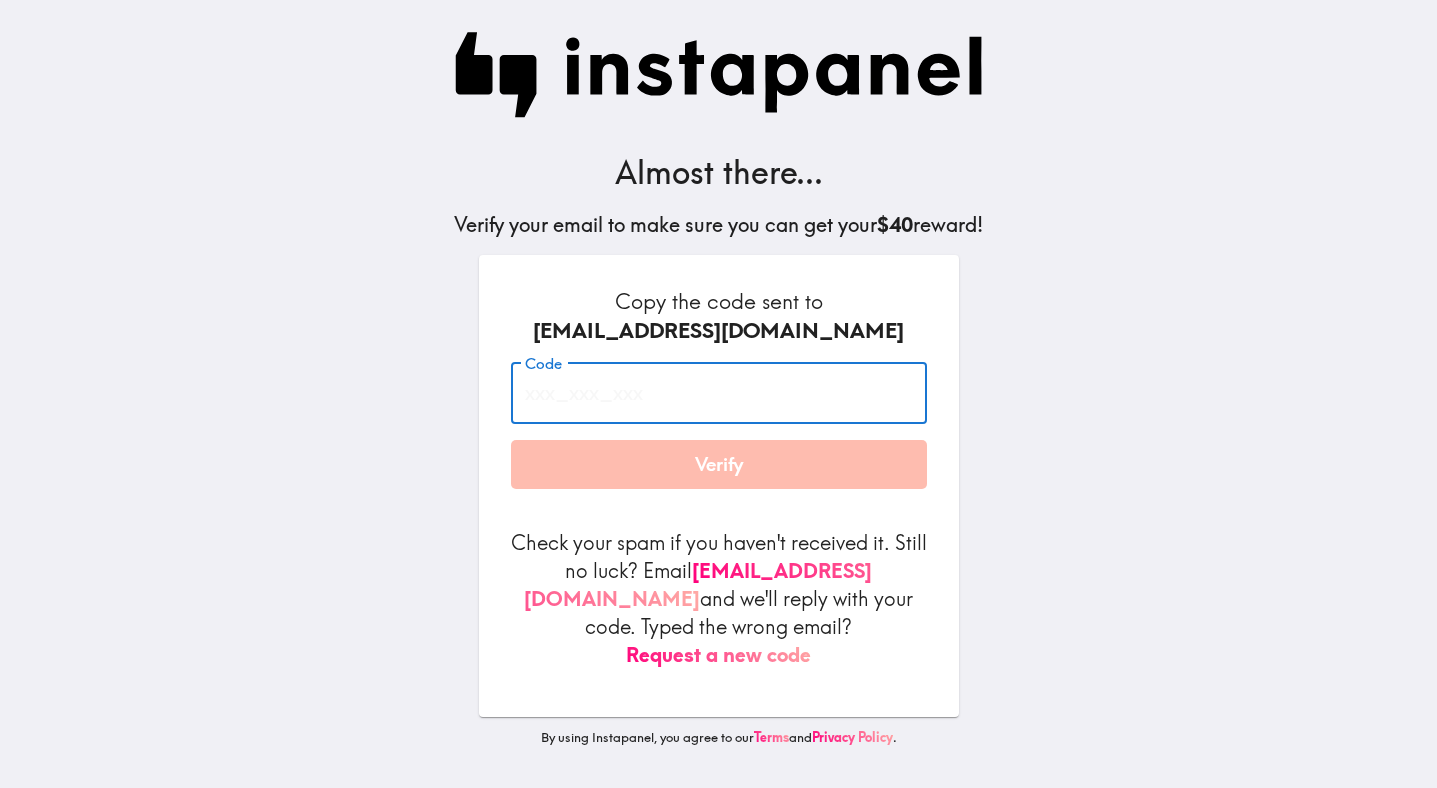 paste on "GrY_RFL_GkM" 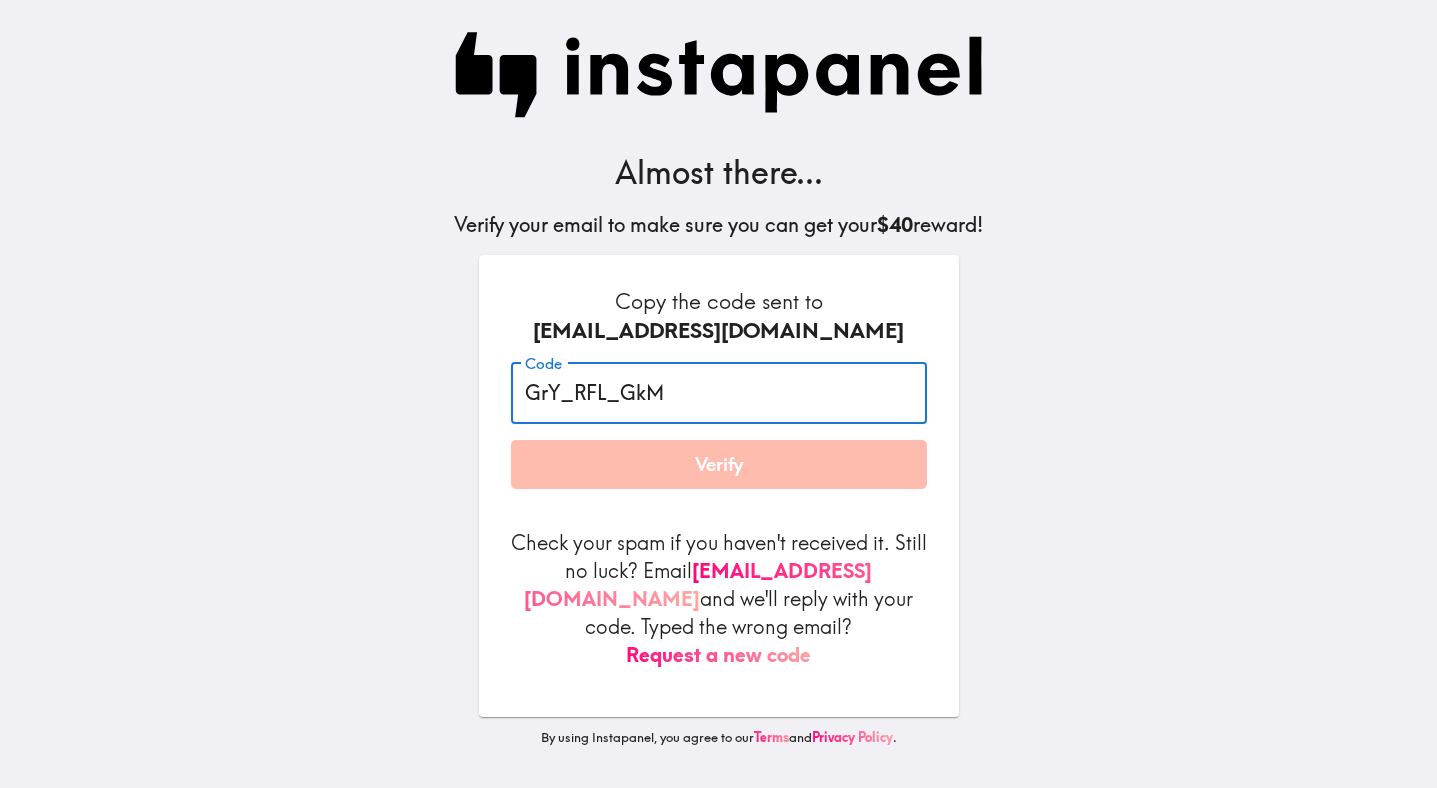 type on "GrY_RFL_GkM" 